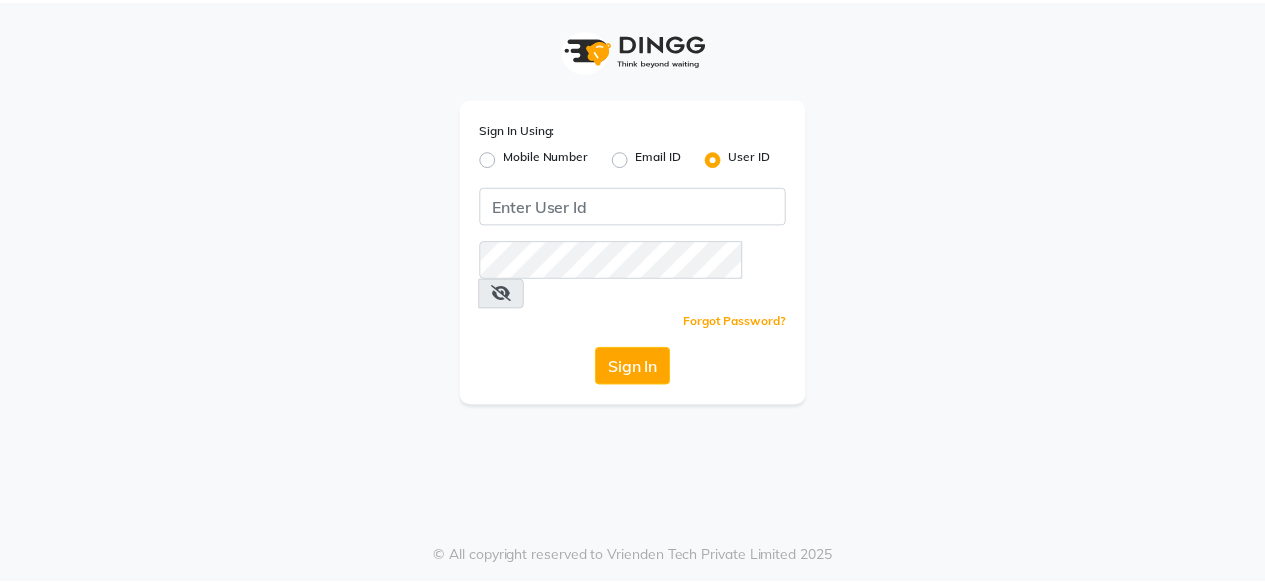 scroll, scrollTop: 0, scrollLeft: 0, axis: both 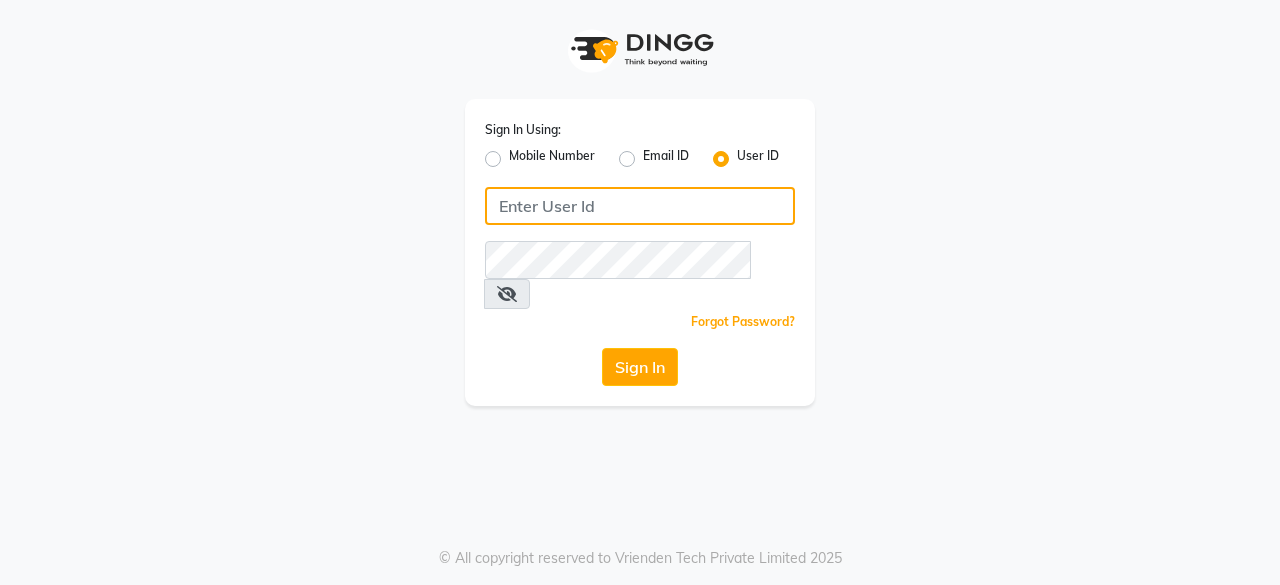 click 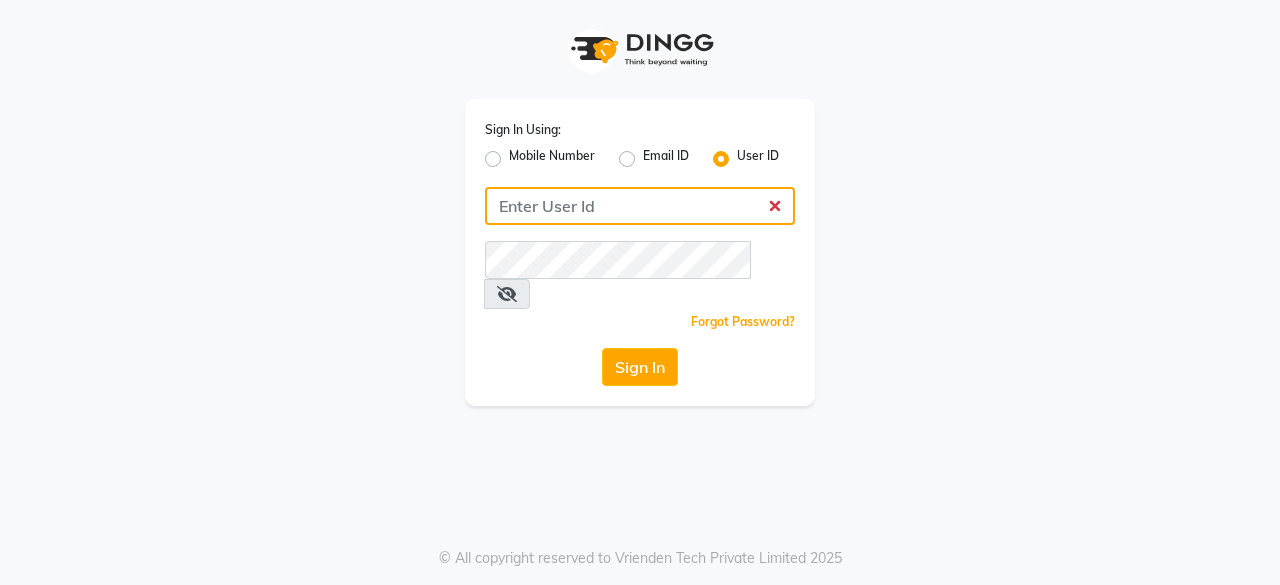 type on "e1976-18" 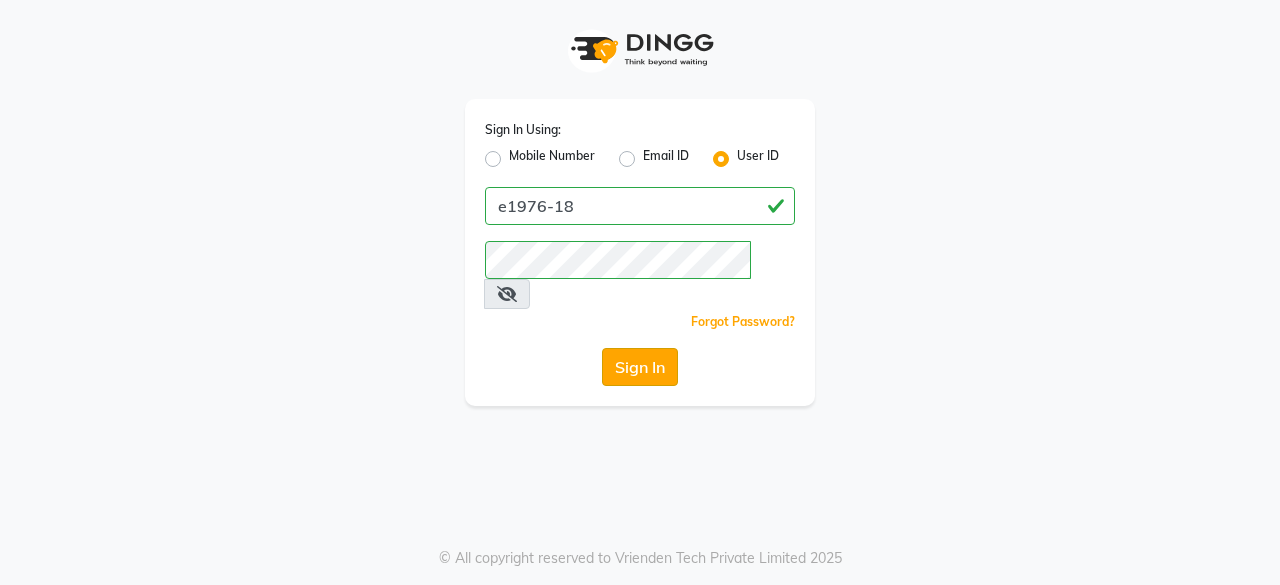click on "Sign In" 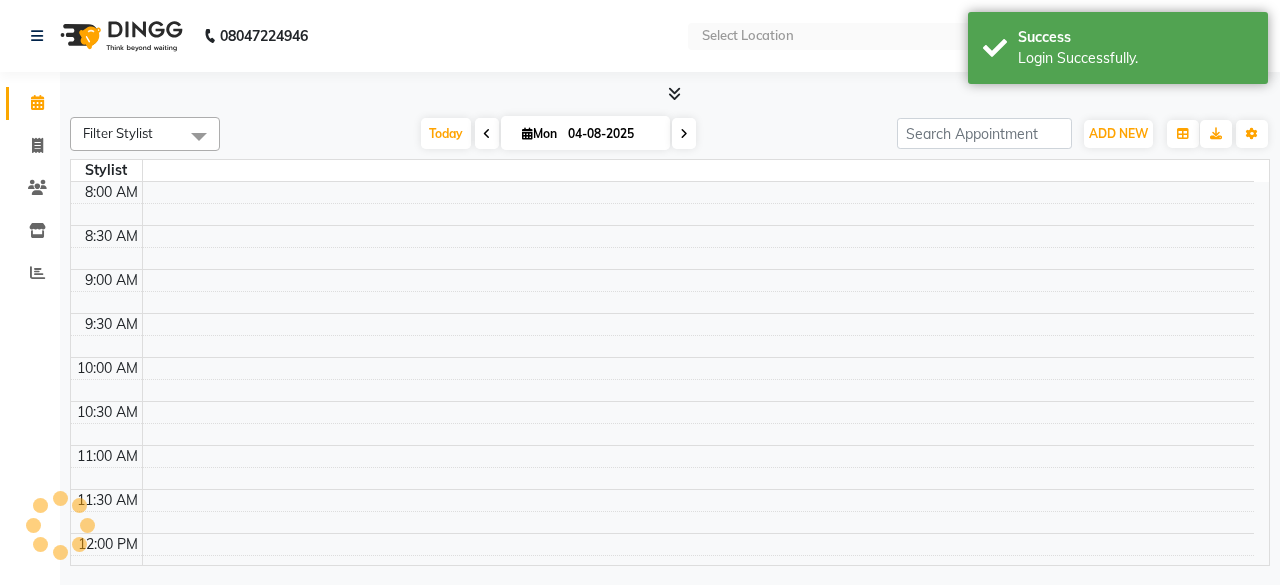 select on "en" 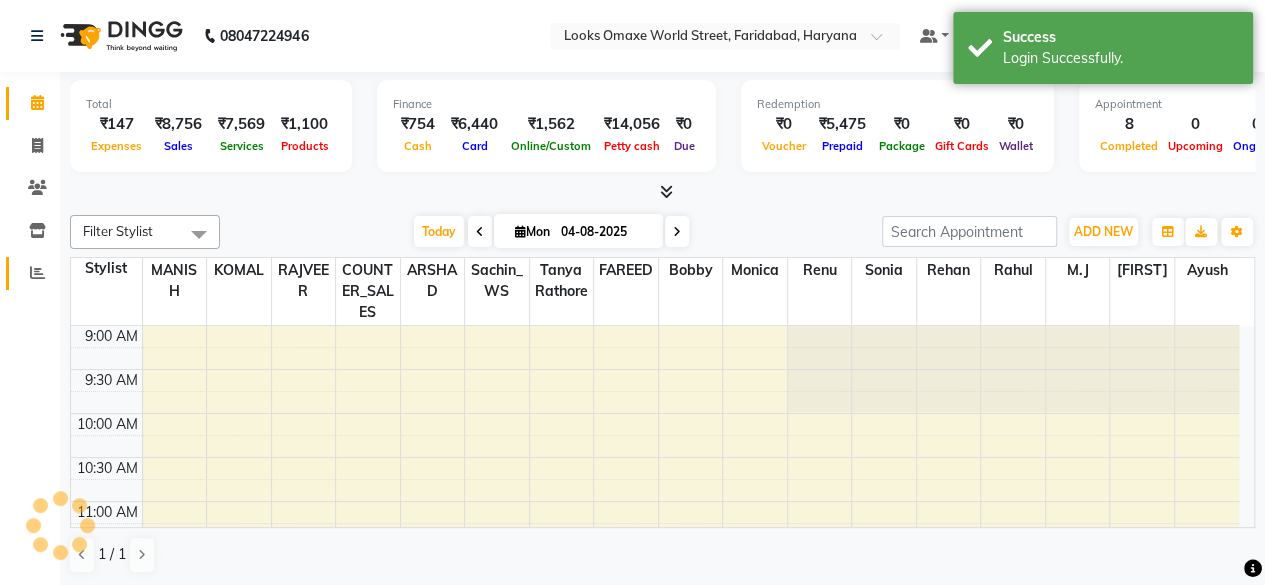 scroll, scrollTop: 0, scrollLeft: 0, axis: both 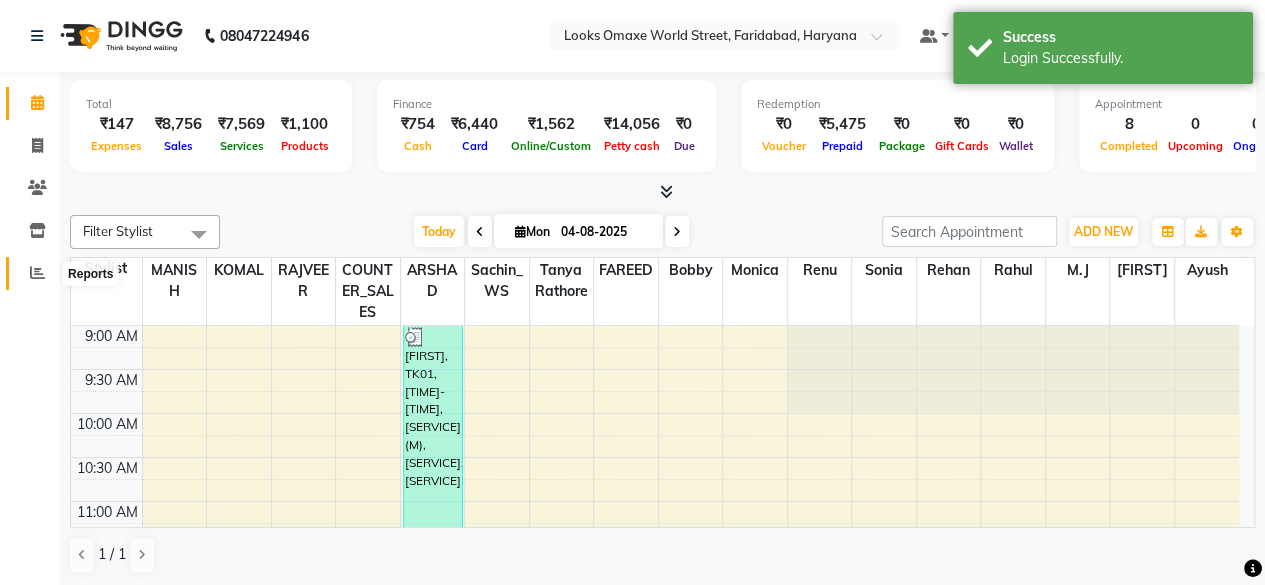 click 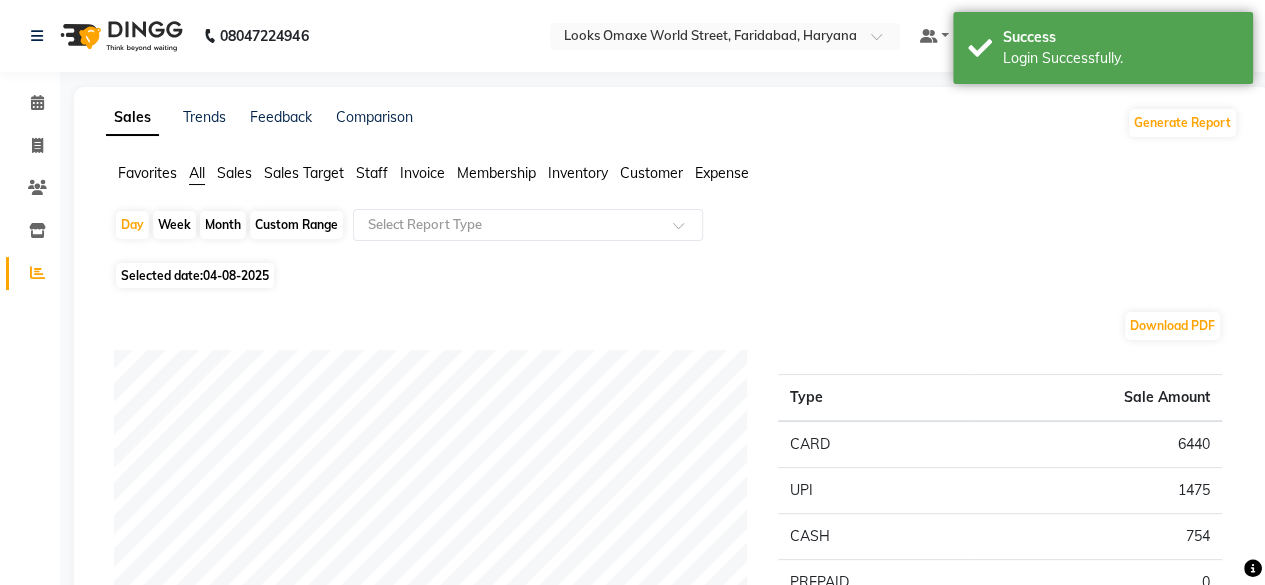 click on "Selected date:  04-08-2025" 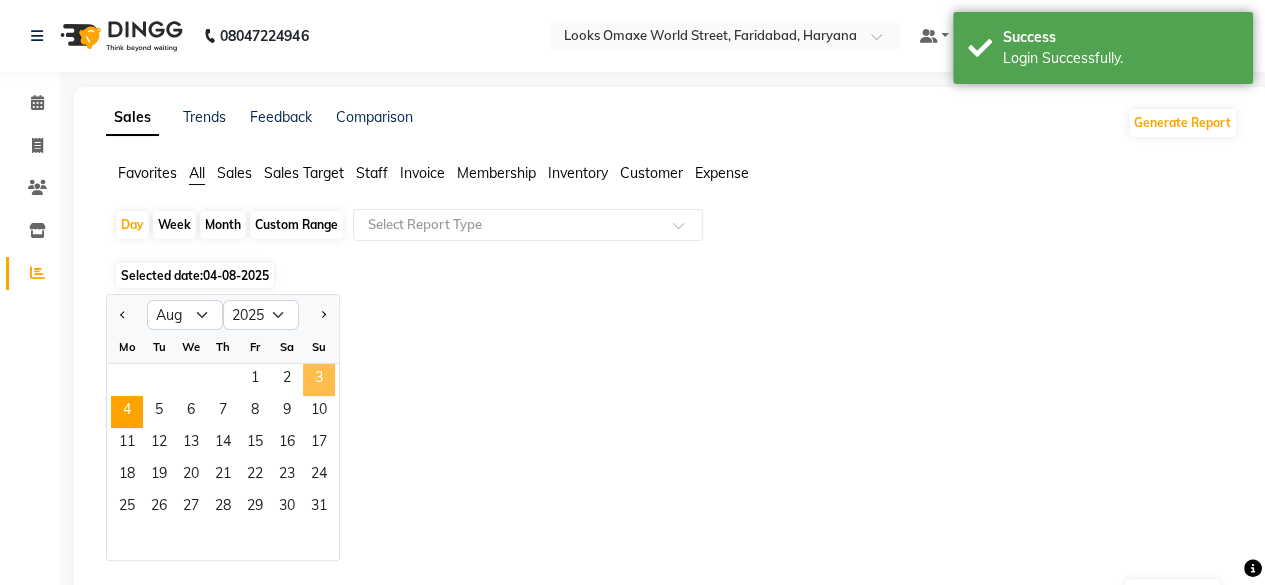click on "3" 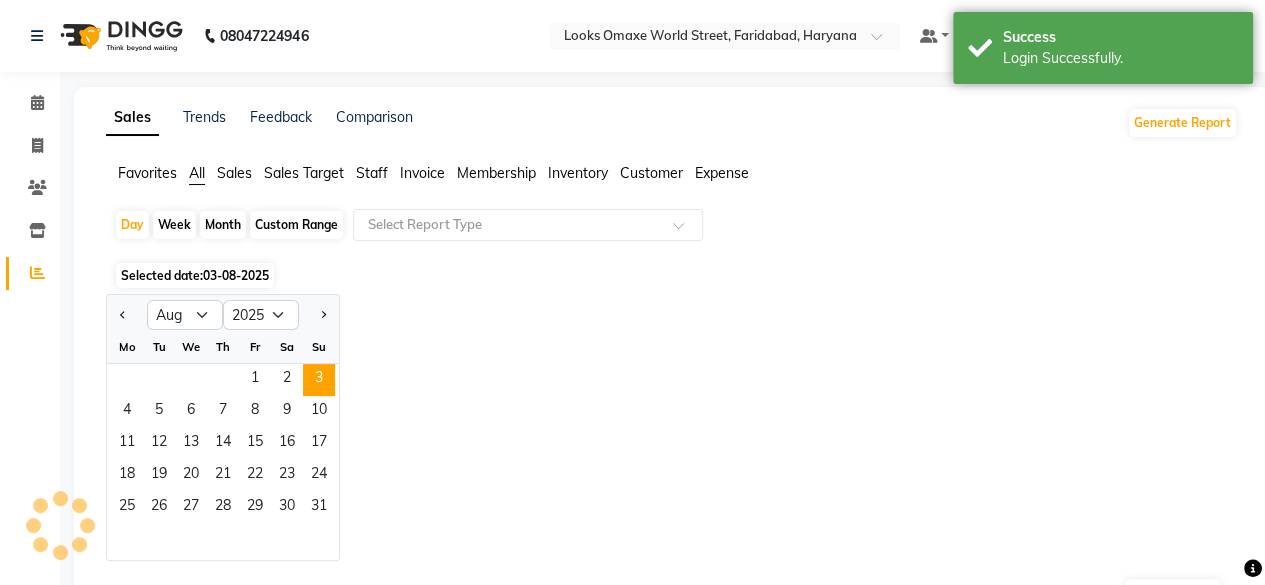 click on "Staff" 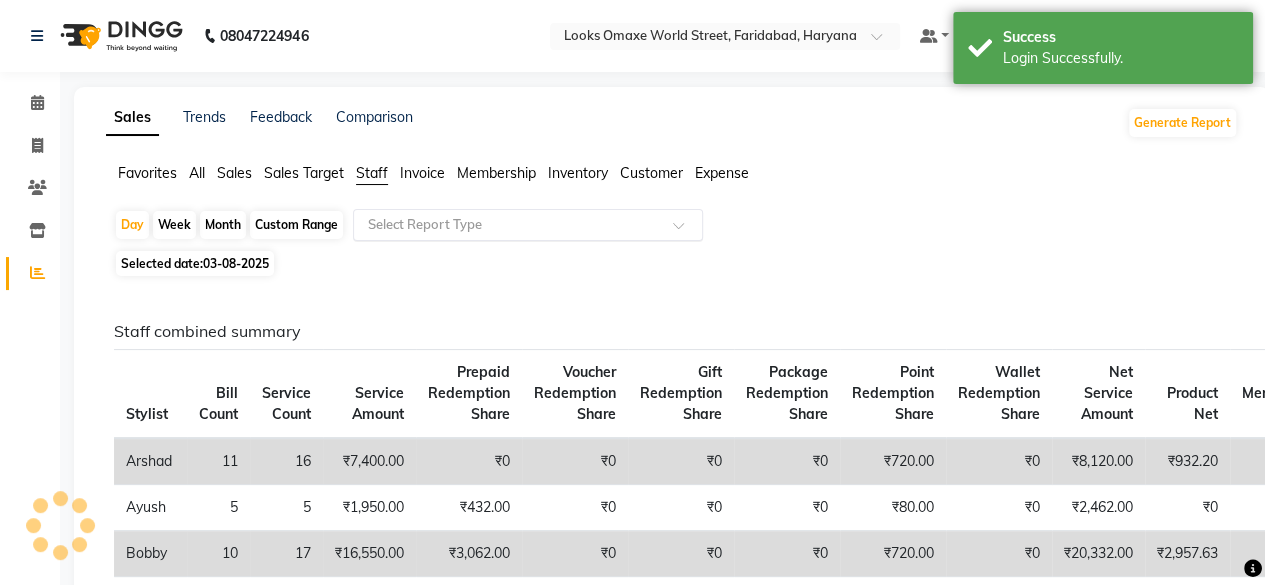 click 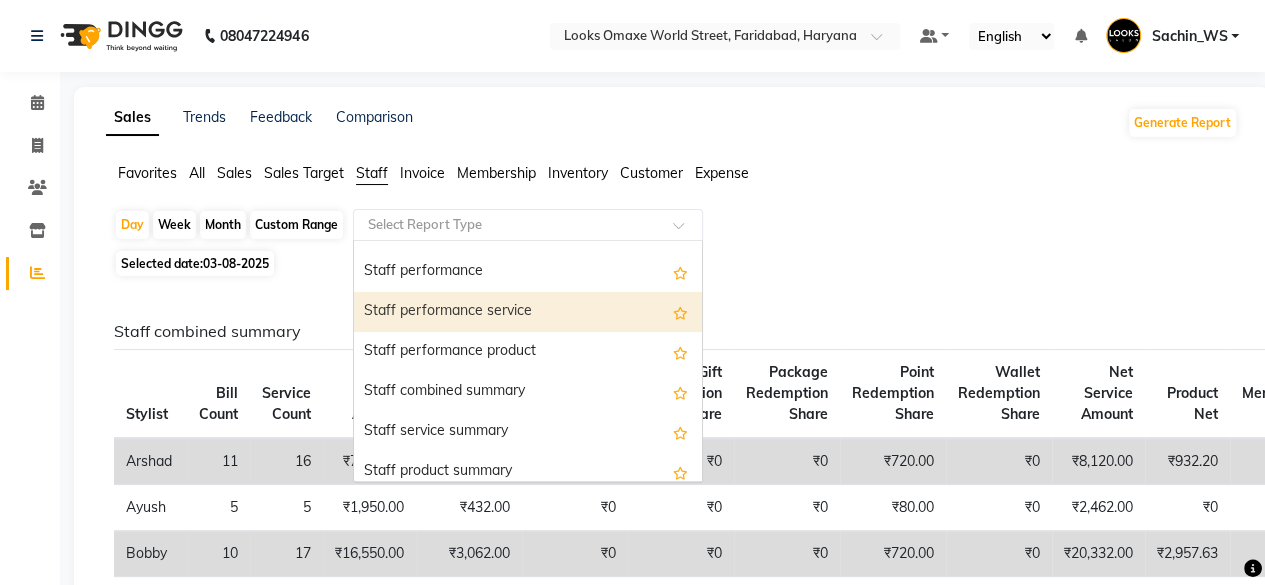 scroll, scrollTop: 312, scrollLeft: 0, axis: vertical 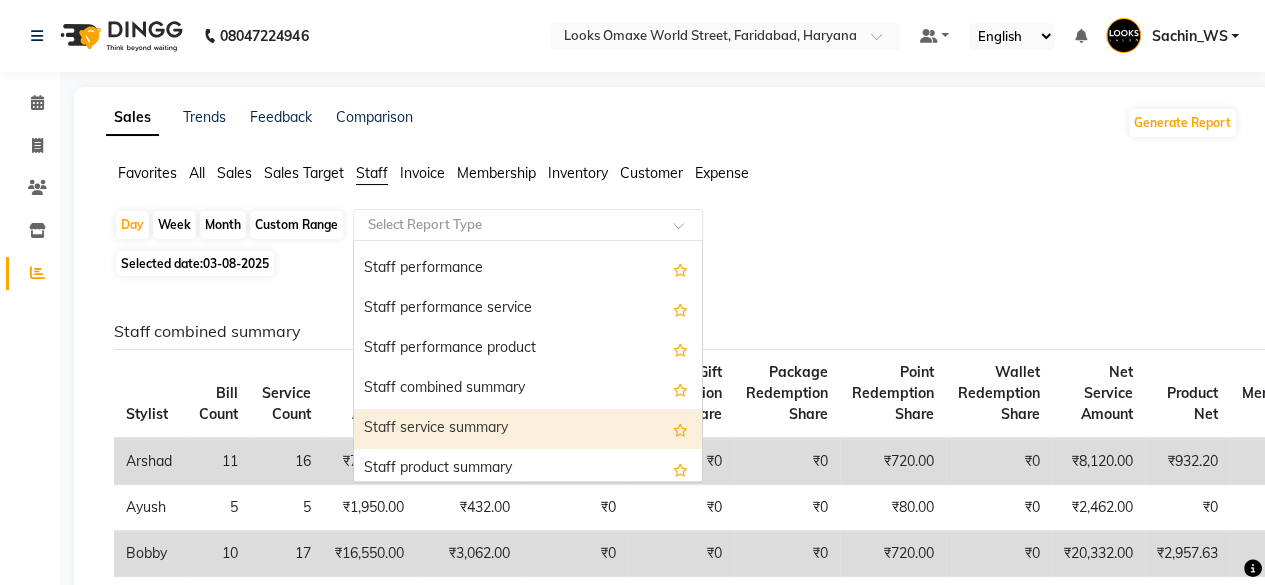 click on "Staff service summary" at bounding box center (528, 429) 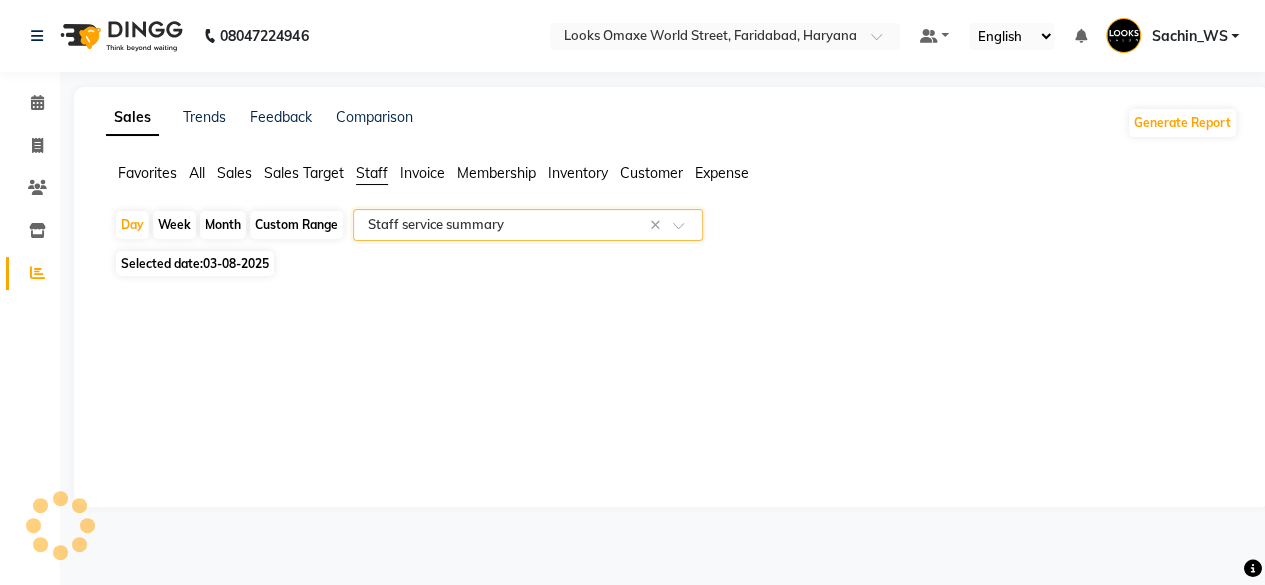 select on "full_report" 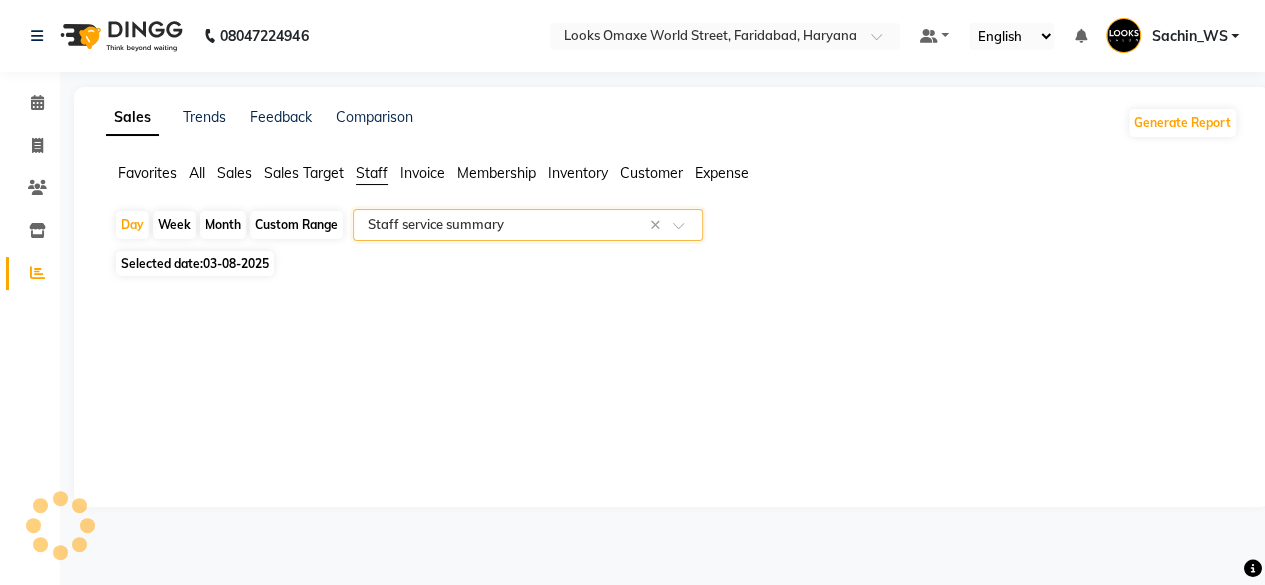 select on "csv" 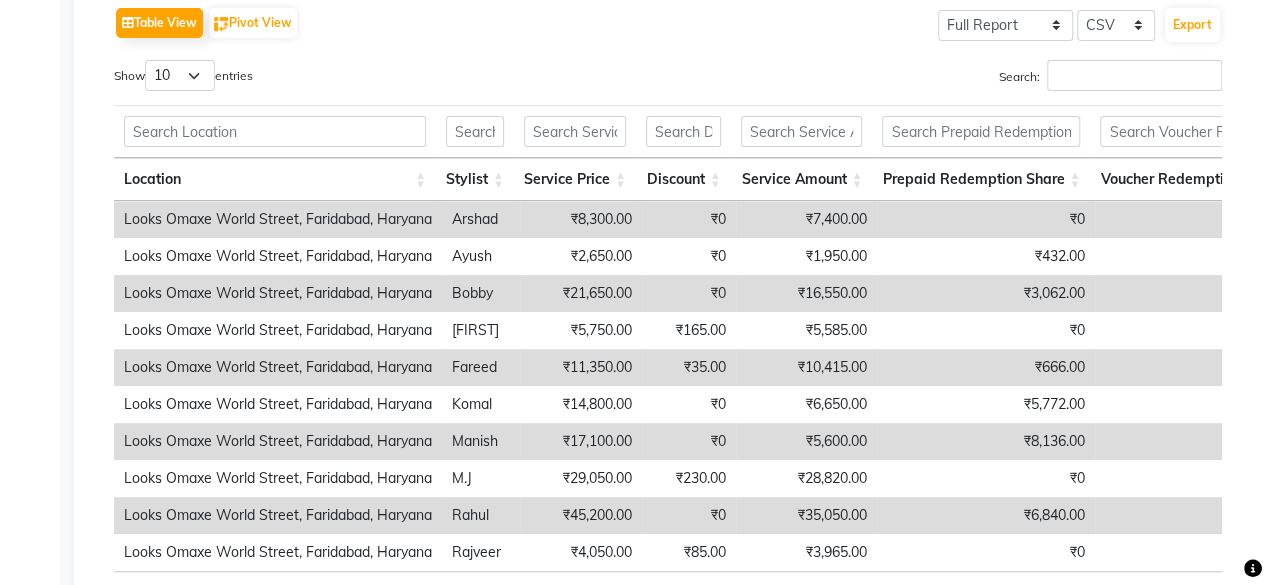 scroll, scrollTop: 297, scrollLeft: 0, axis: vertical 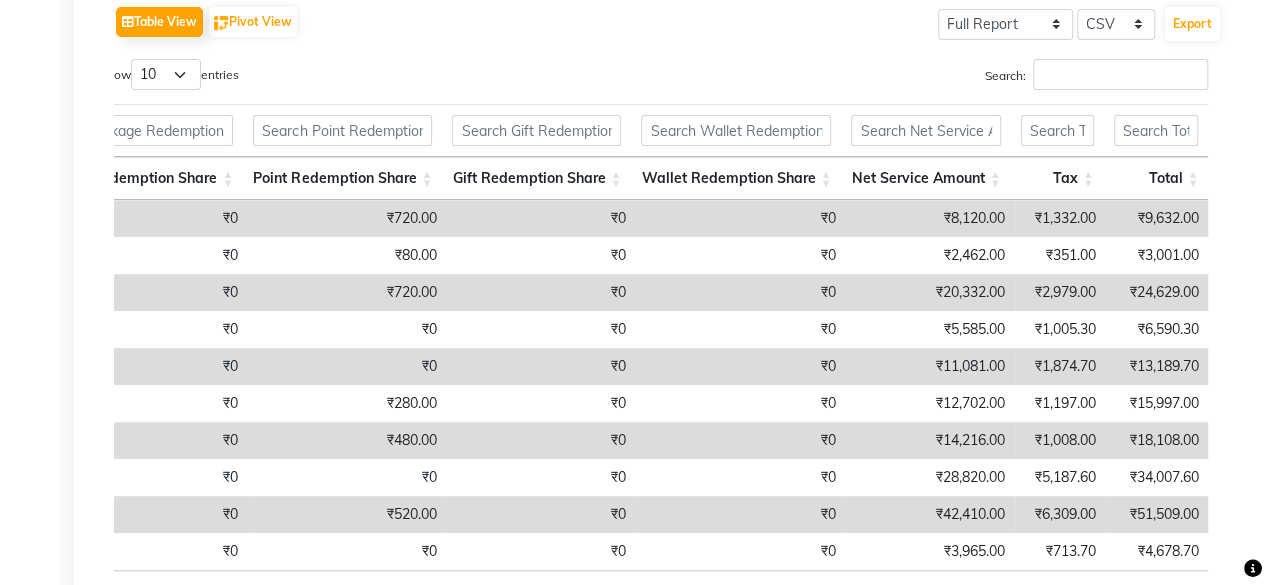 click on "Net Service Amount" at bounding box center [925, 178] 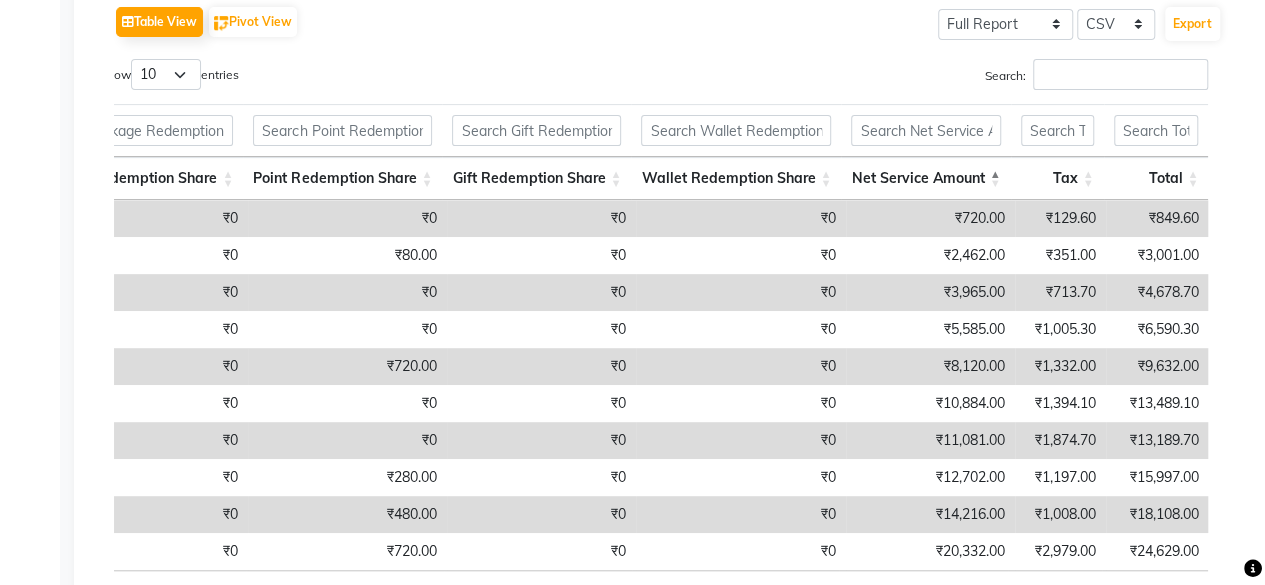 click on "Net Service Amount" at bounding box center (925, 178) 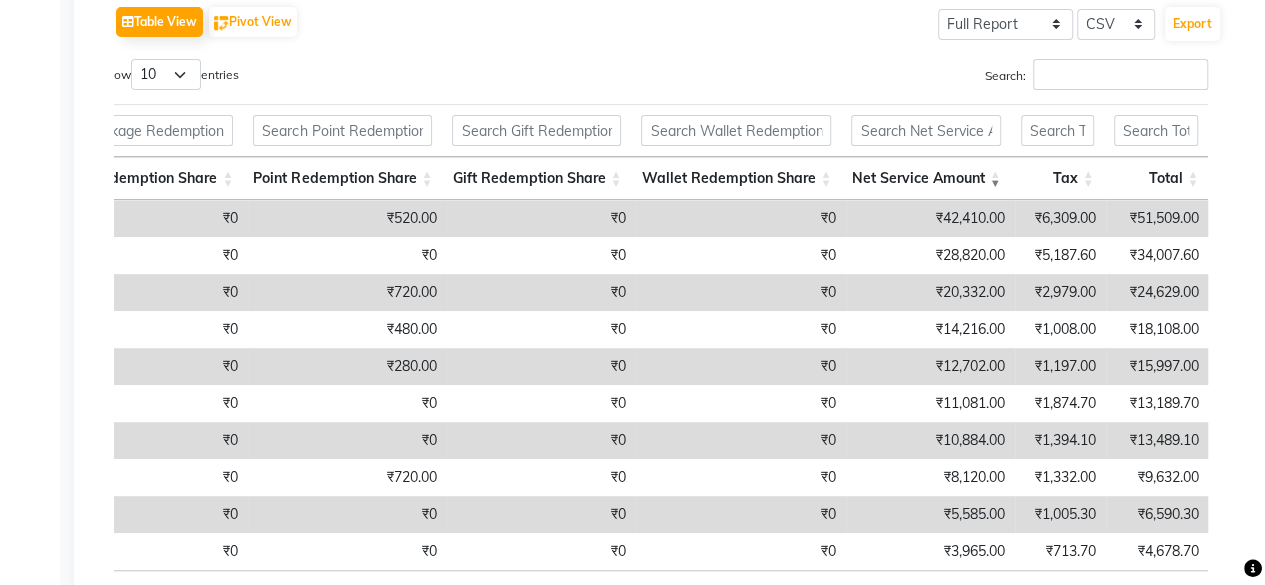 scroll, scrollTop: 0, scrollLeft: 138, axis: horizontal 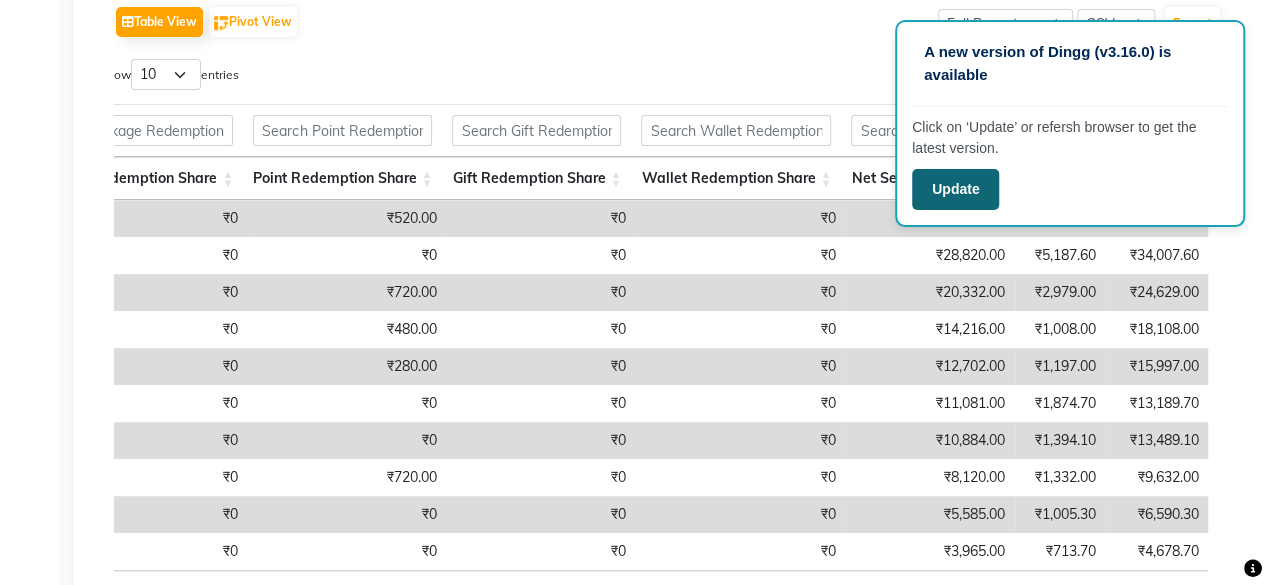click on "Update" 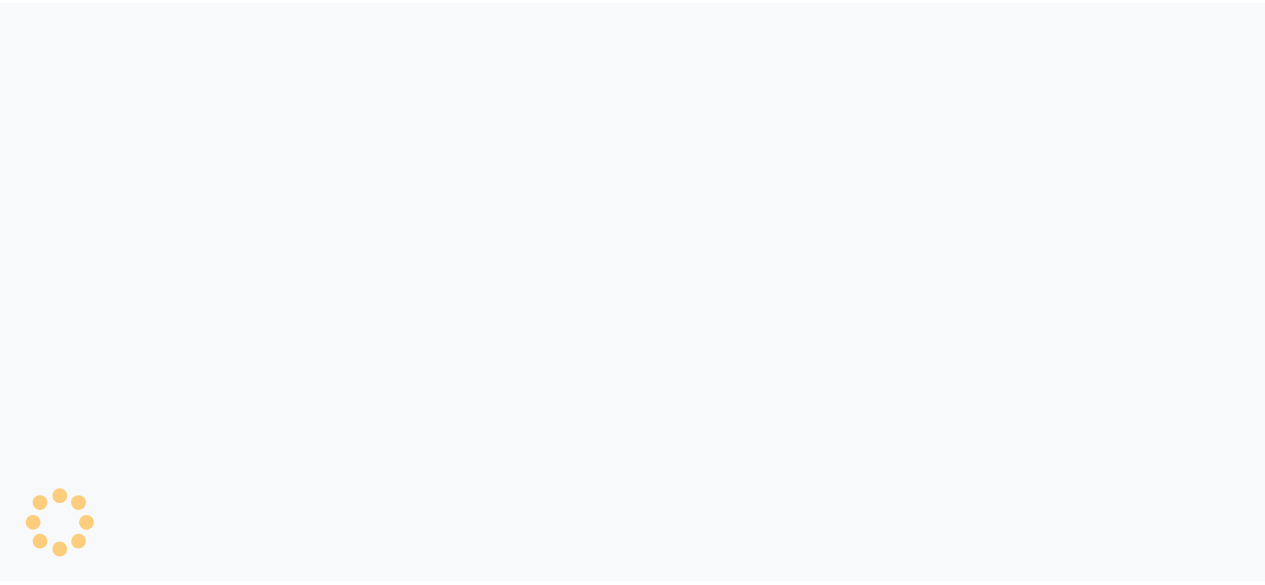 scroll, scrollTop: 0, scrollLeft: 0, axis: both 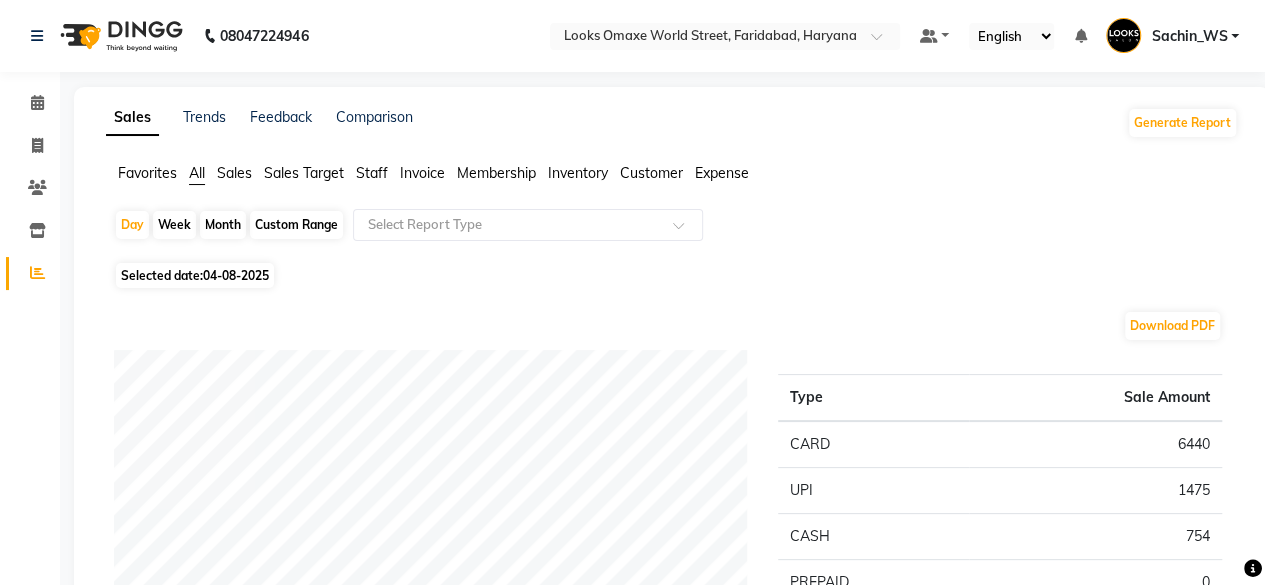 click on "Custom Range" 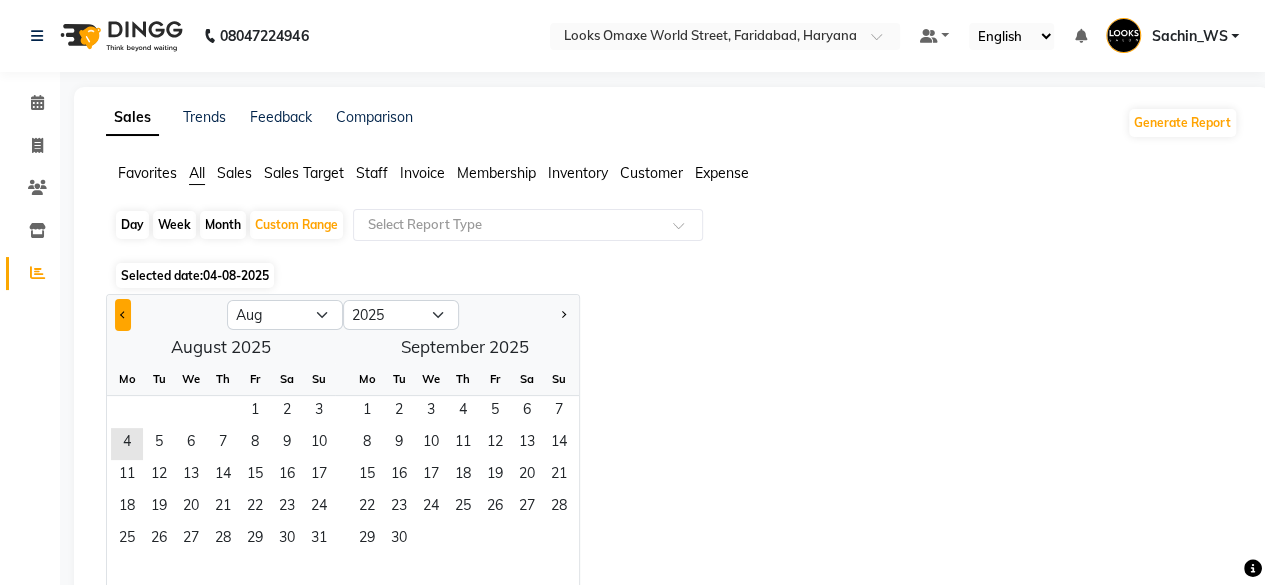 click 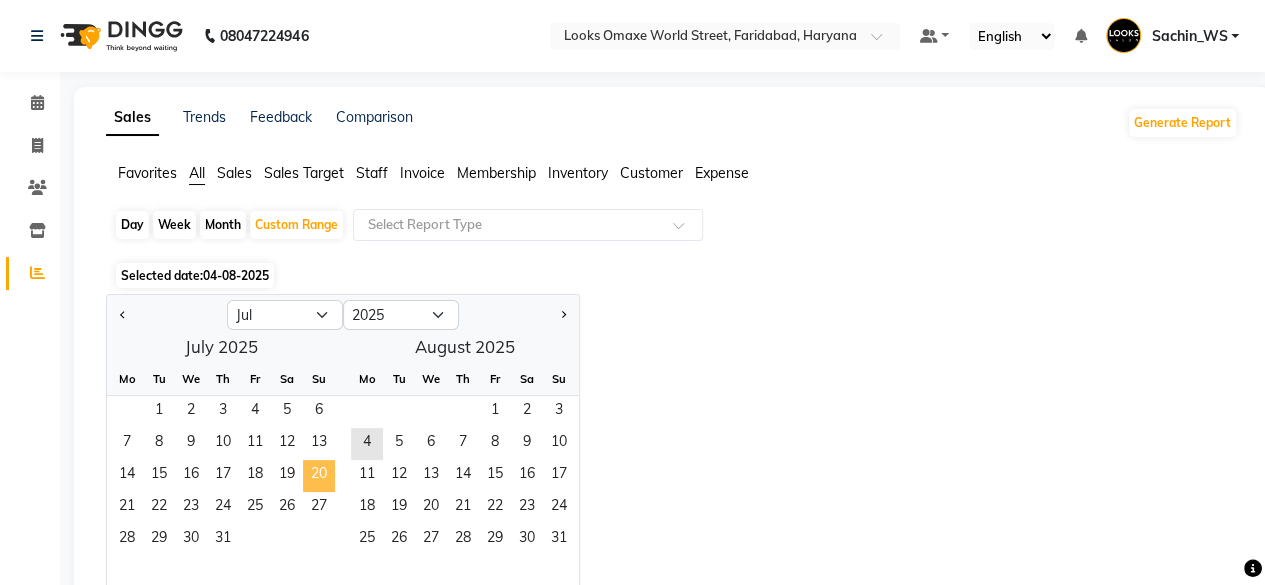 click on "20" 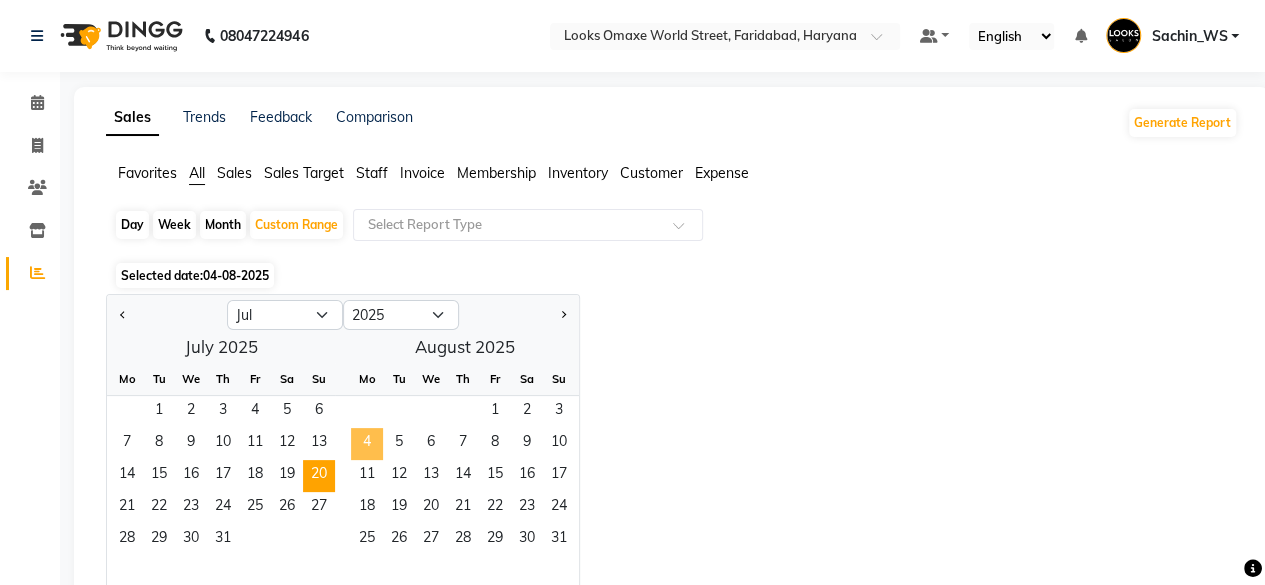 click on "4" 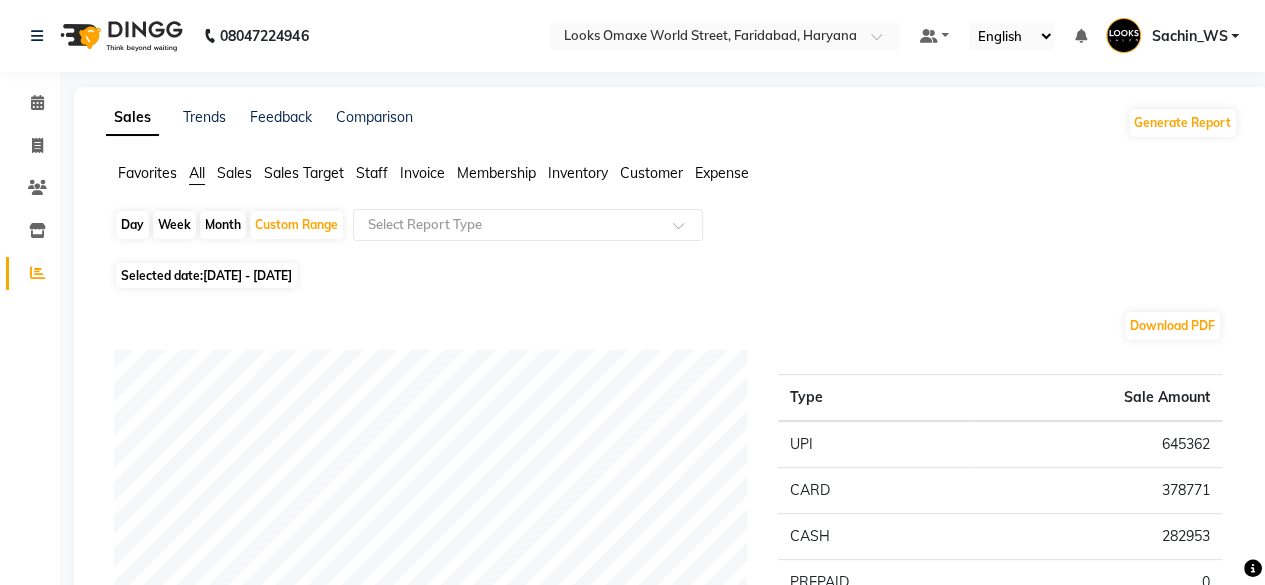 click on "Sales" 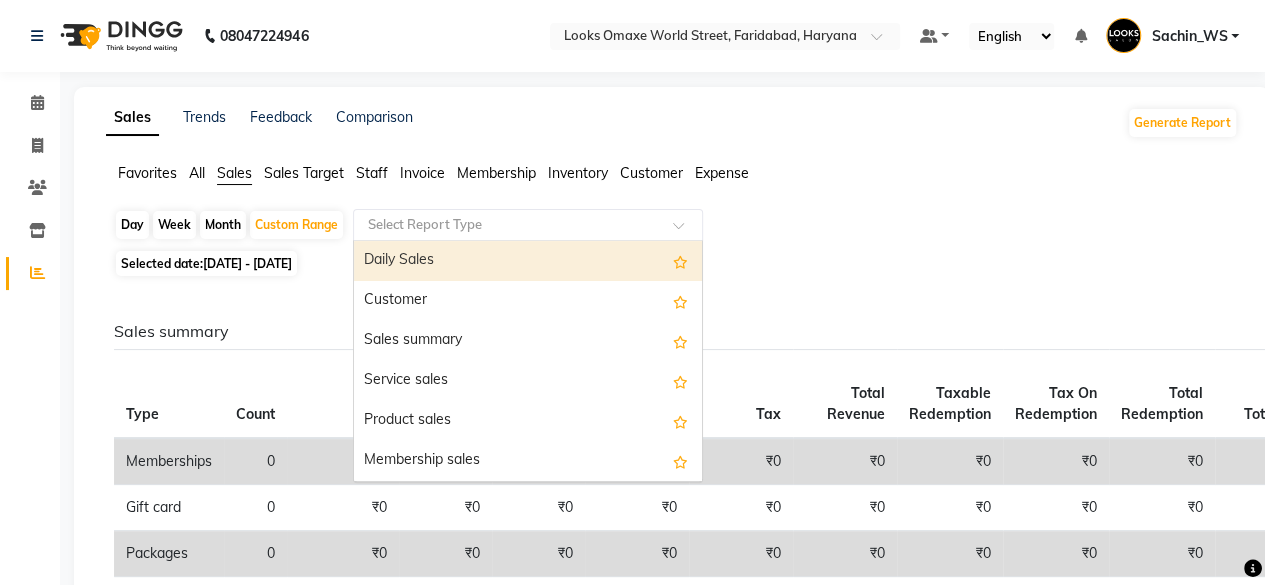 click 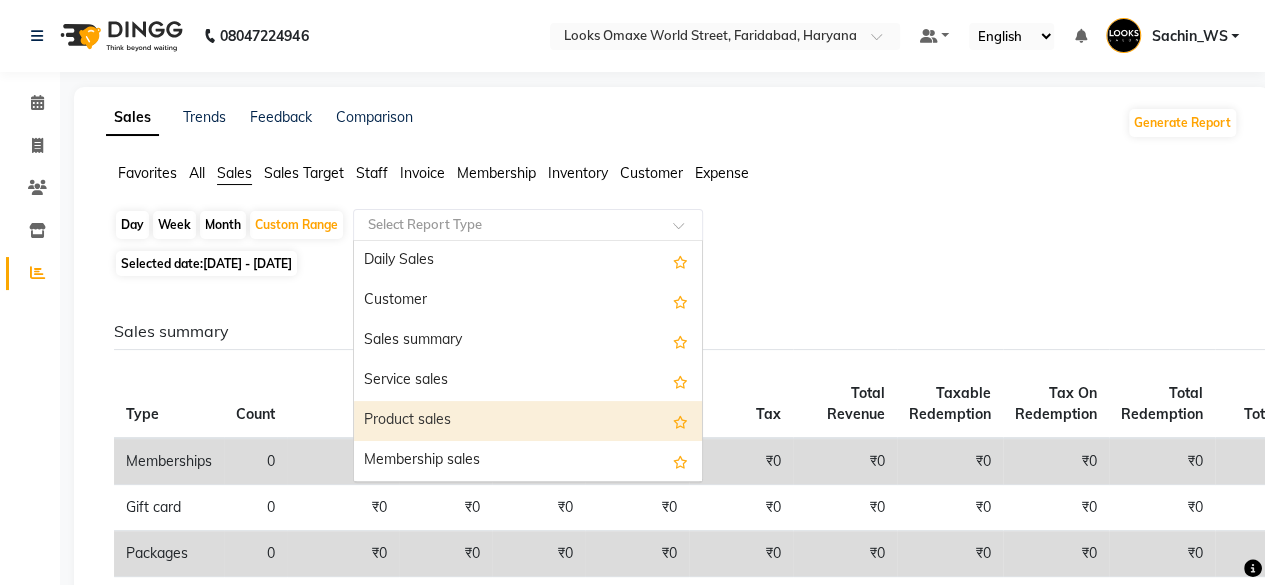 click on "Product sales" at bounding box center [528, 421] 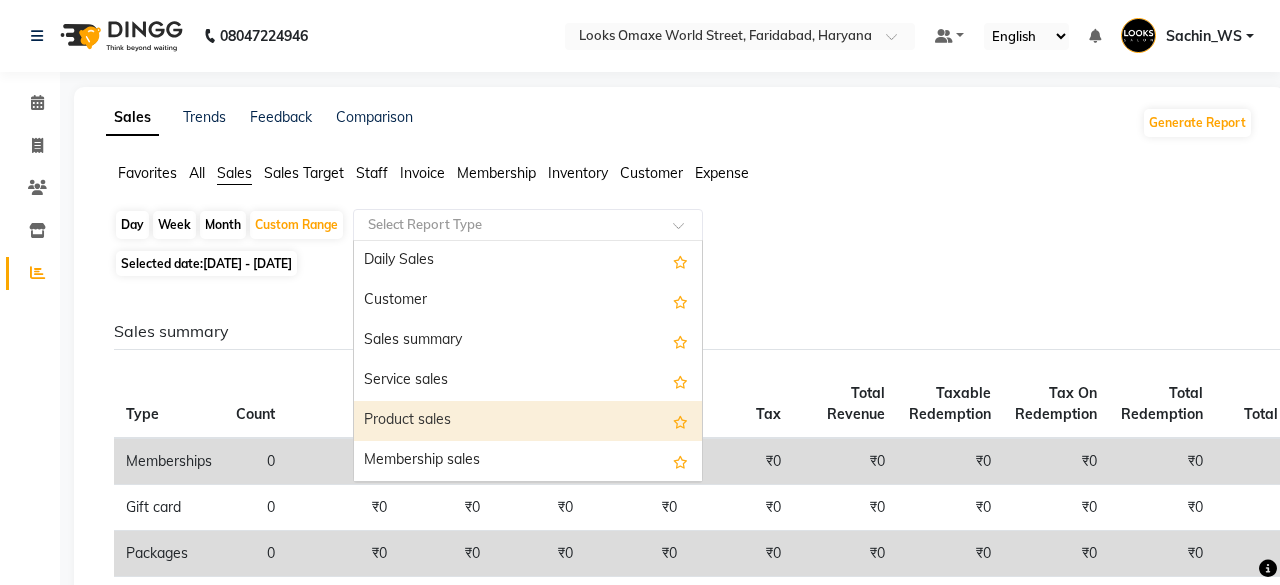 select on "full_report" 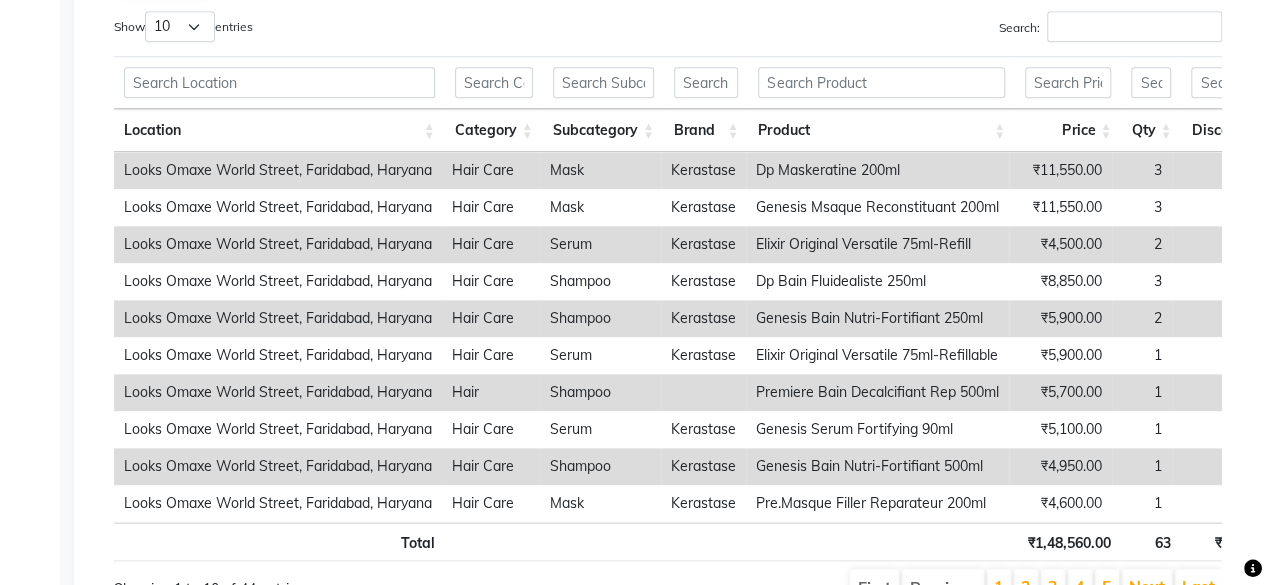 scroll, scrollTop: 1054, scrollLeft: 0, axis: vertical 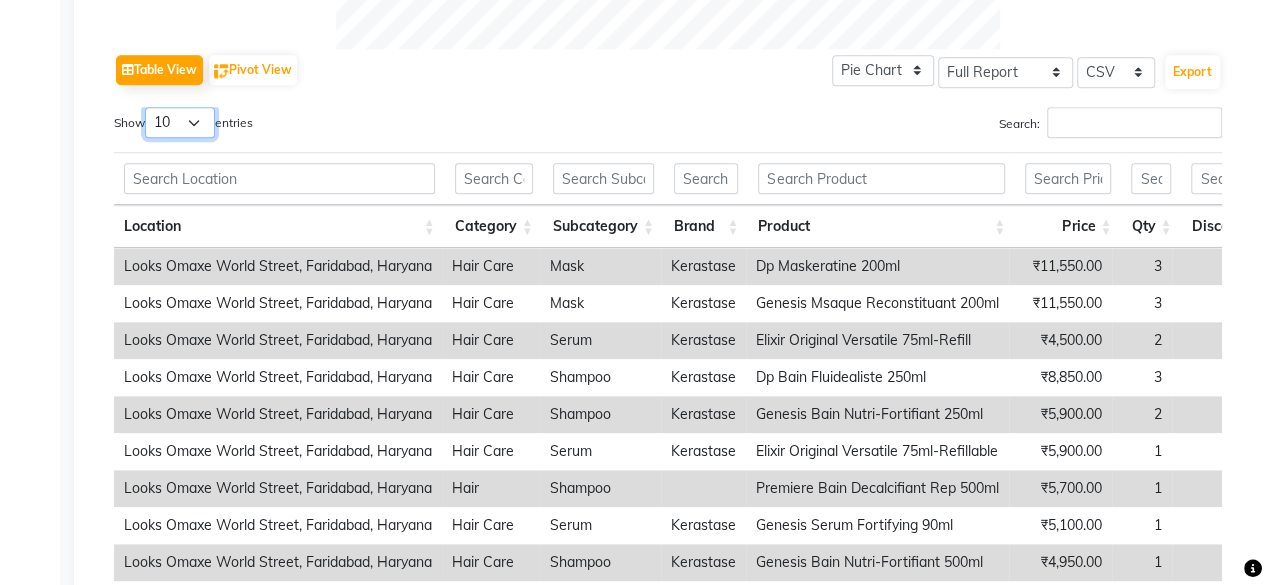 drag, startPoint x: 169, startPoint y: 115, endPoint x: 181, endPoint y: 217, distance: 102.70345 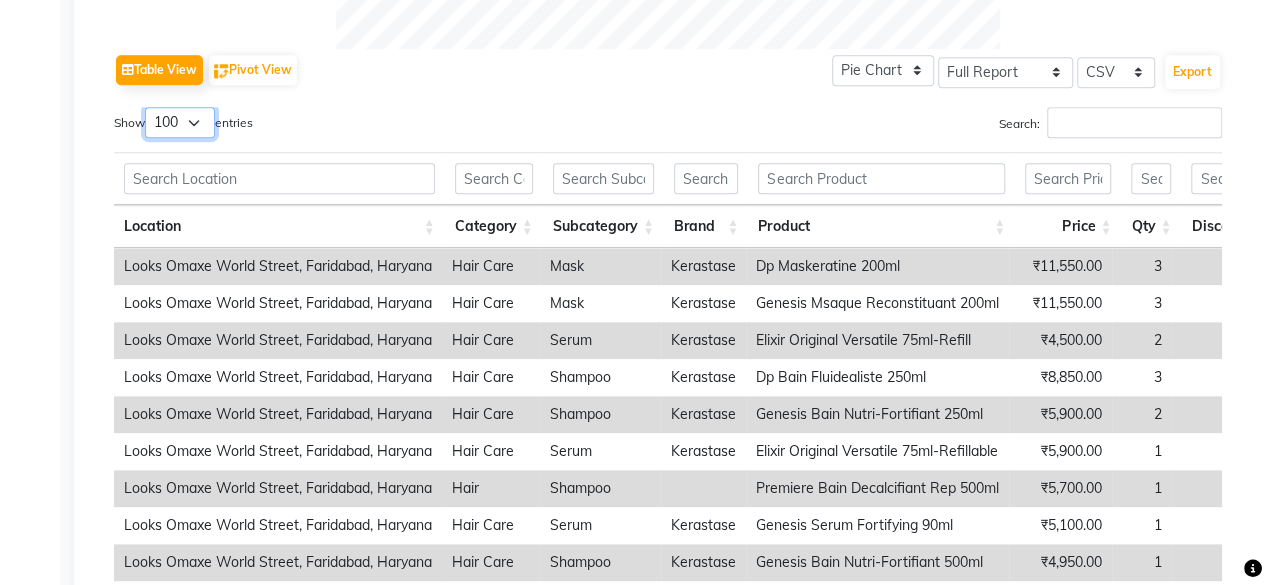 click on "10 25 50 100" at bounding box center (180, 122) 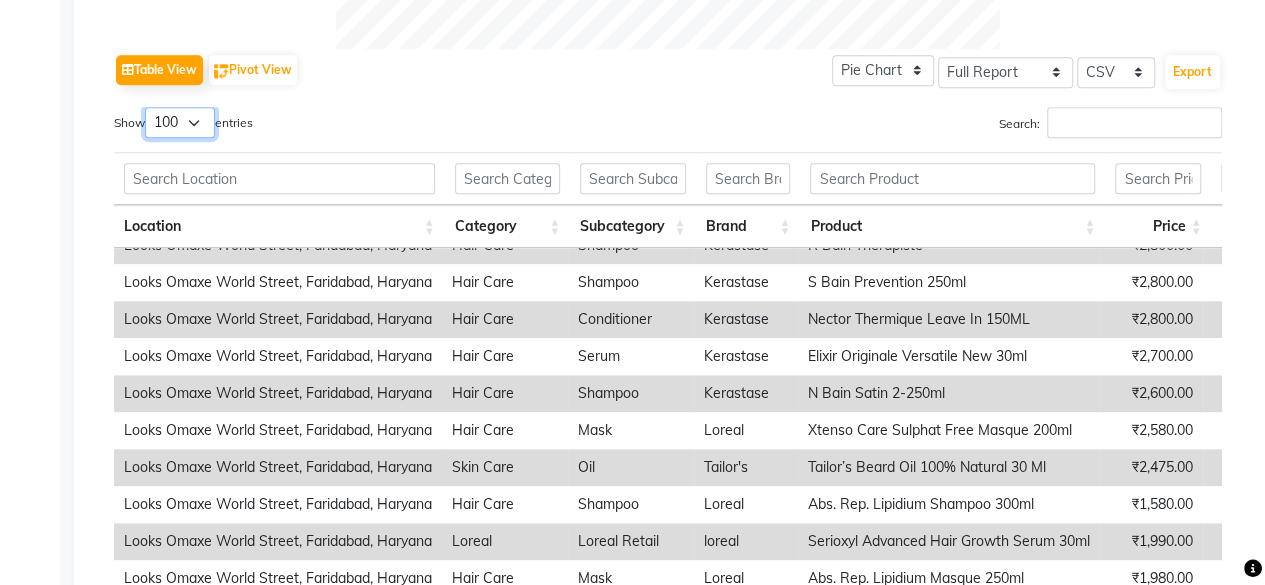 scroll, scrollTop: 1243, scrollLeft: 0, axis: vertical 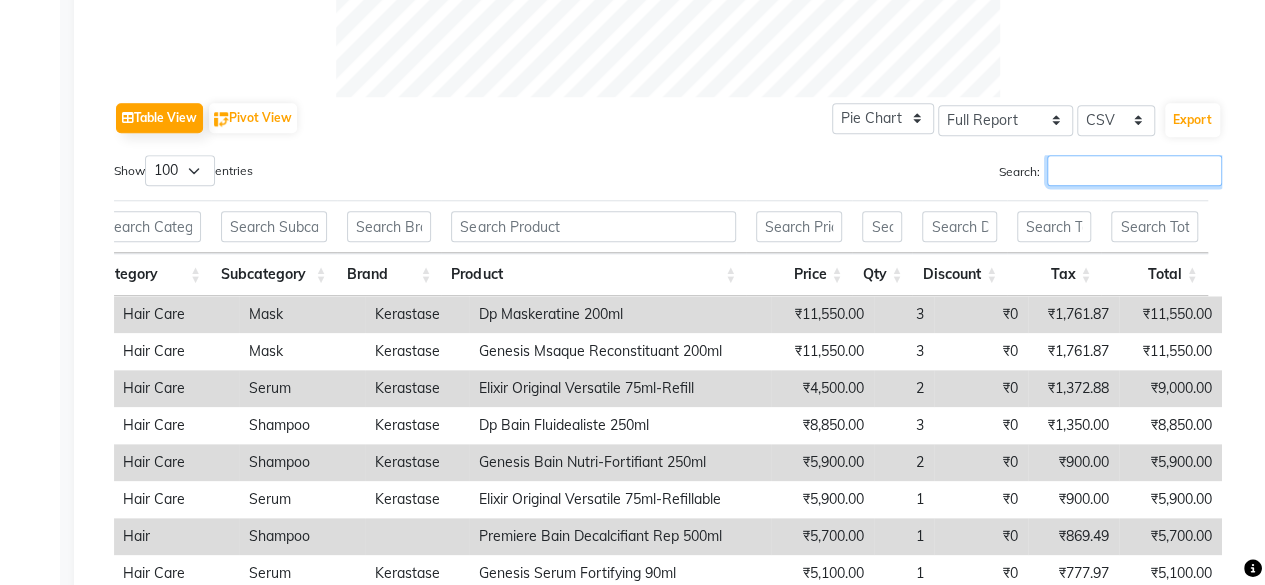 click on "Search:" at bounding box center [1134, 170] 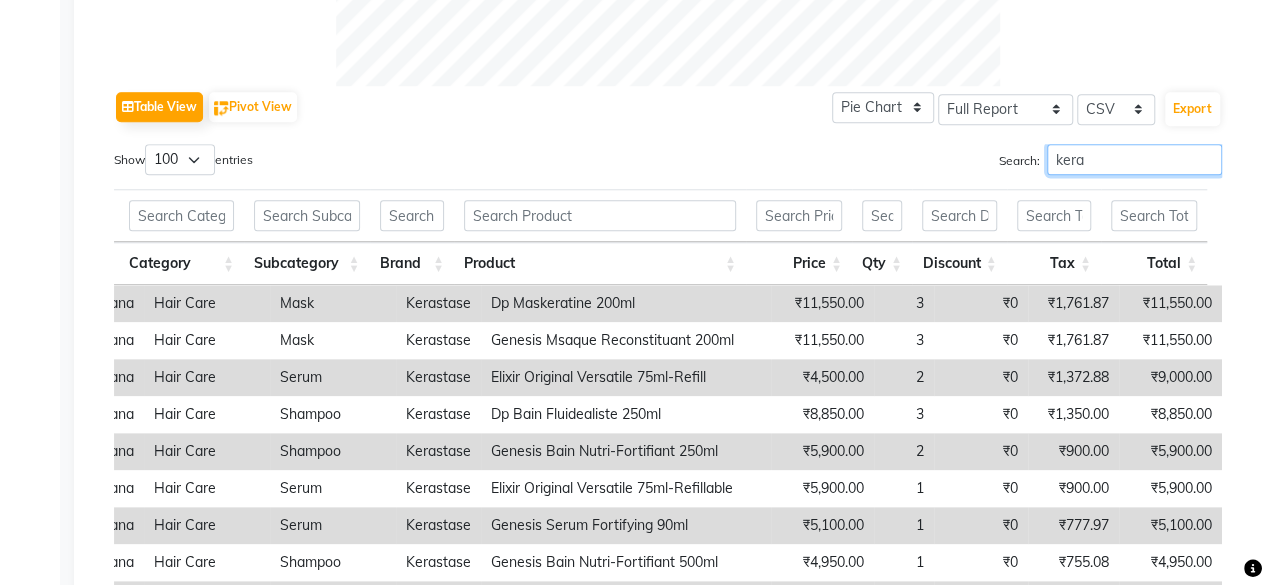 scroll, scrollTop: 1163, scrollLeft: 0, axis: vertical 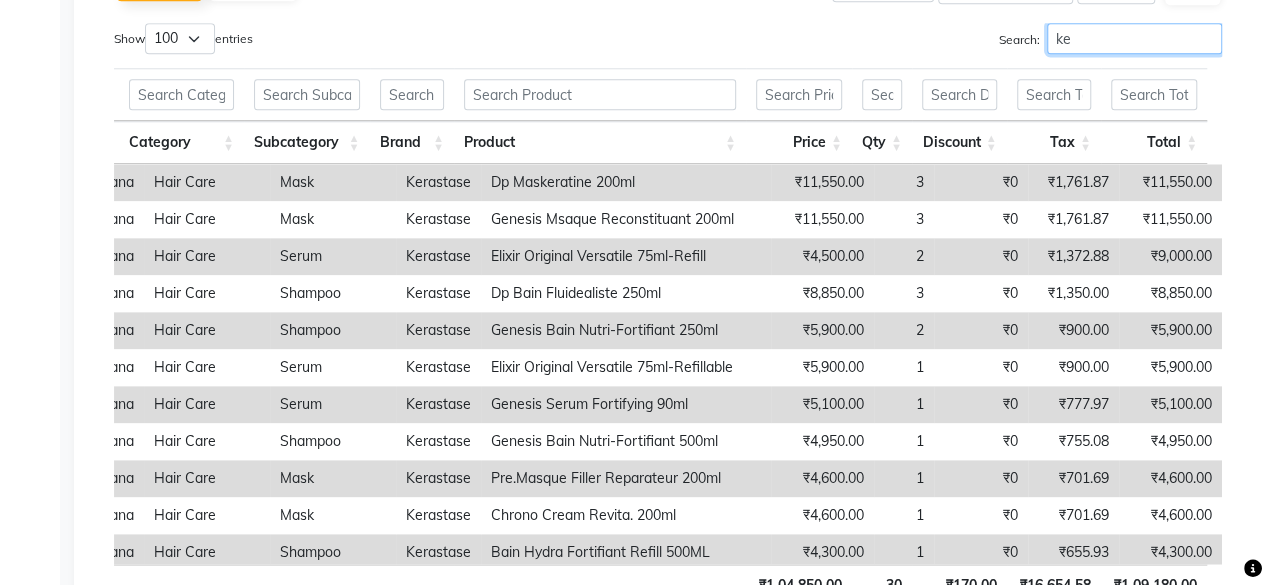 type on "k" 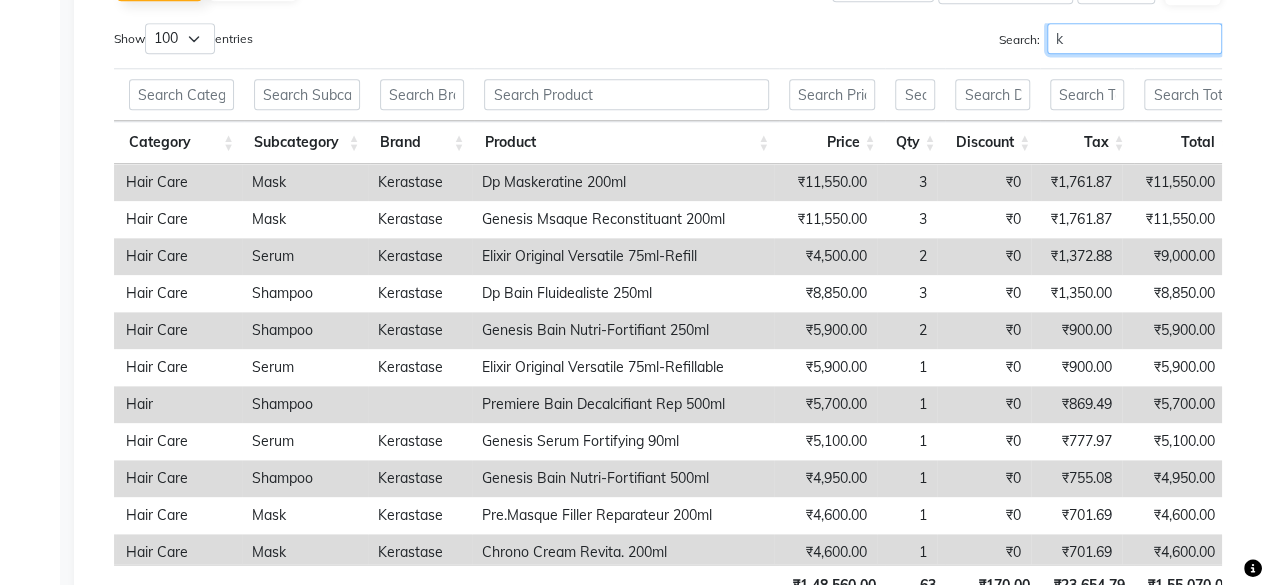 scroll, scrollTop: 0, scrollLeft: 326, axis: horizontal 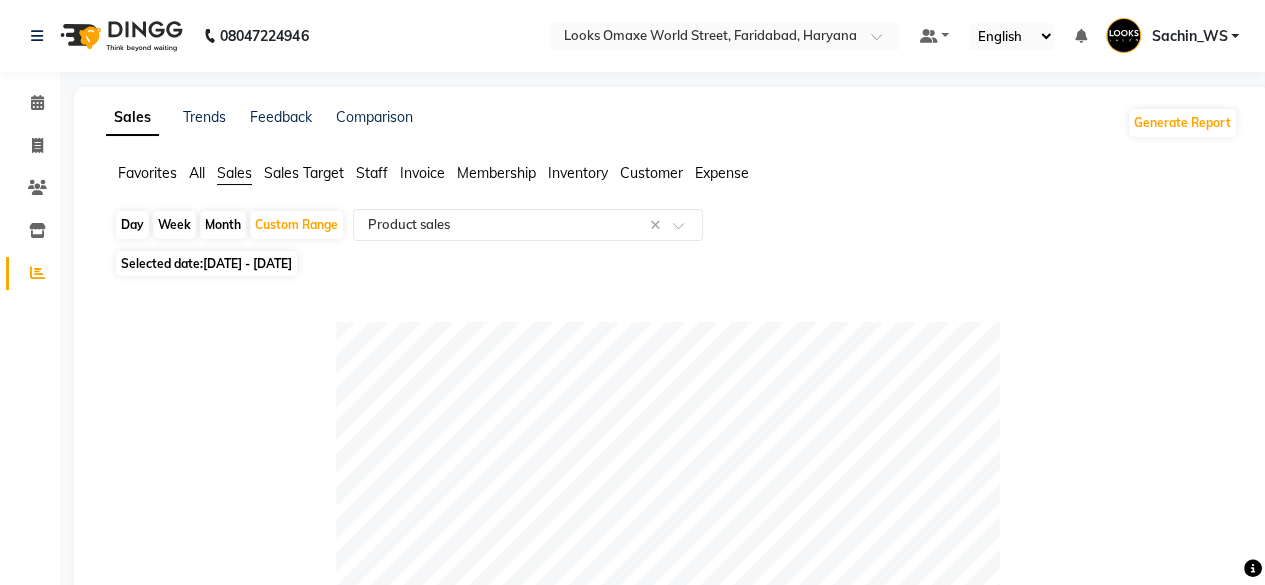 type on "elixi" 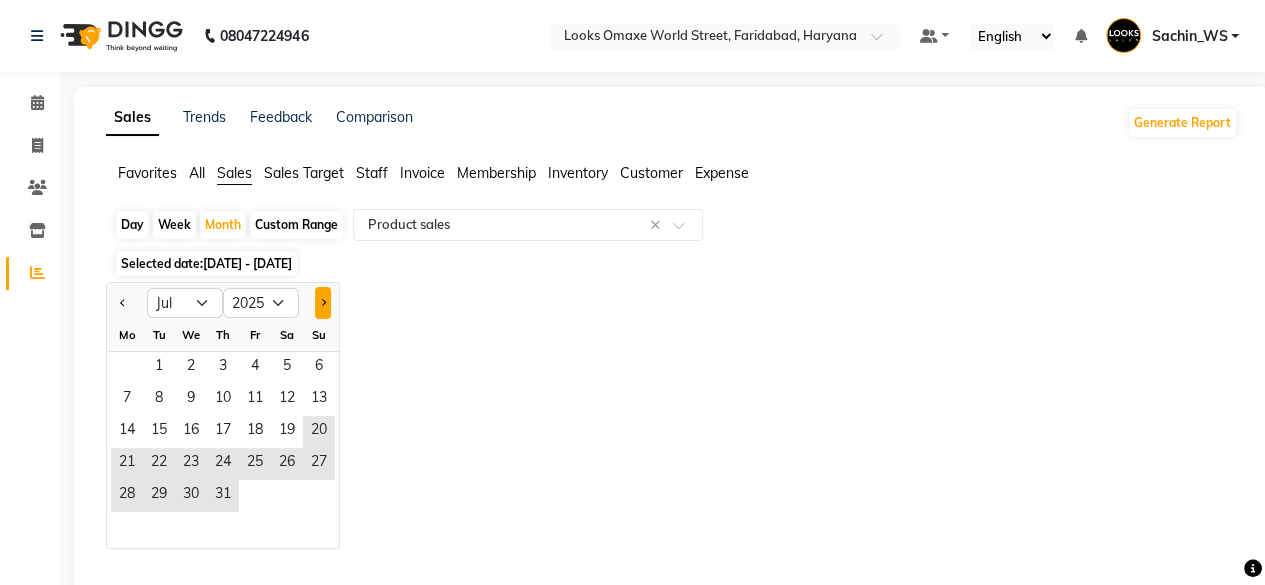 click 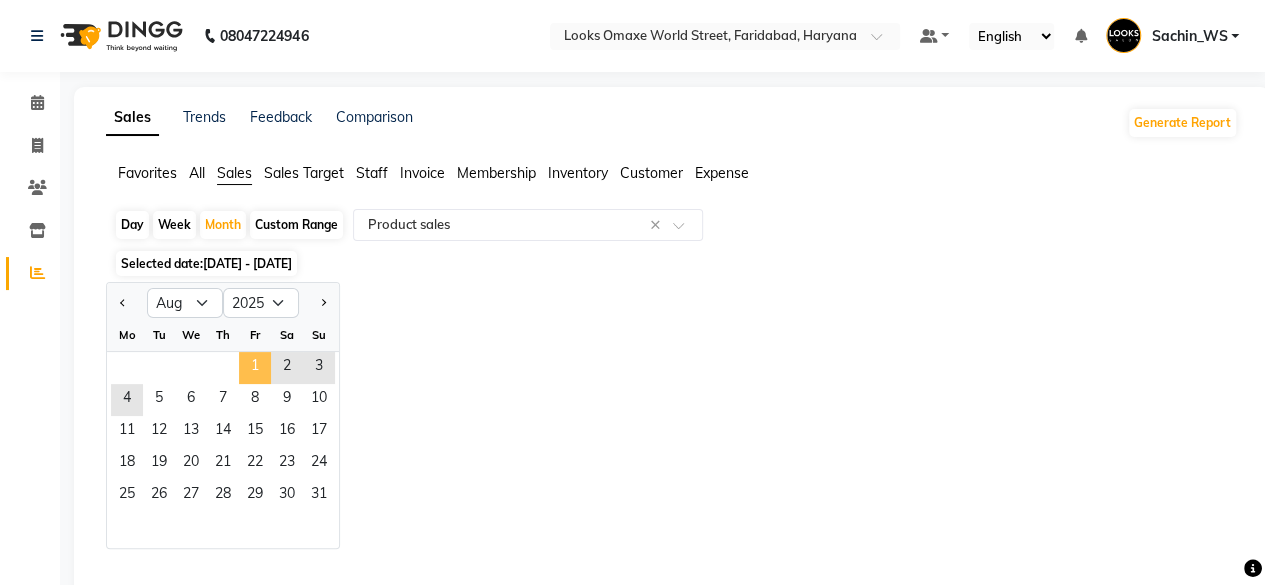 click on "1" 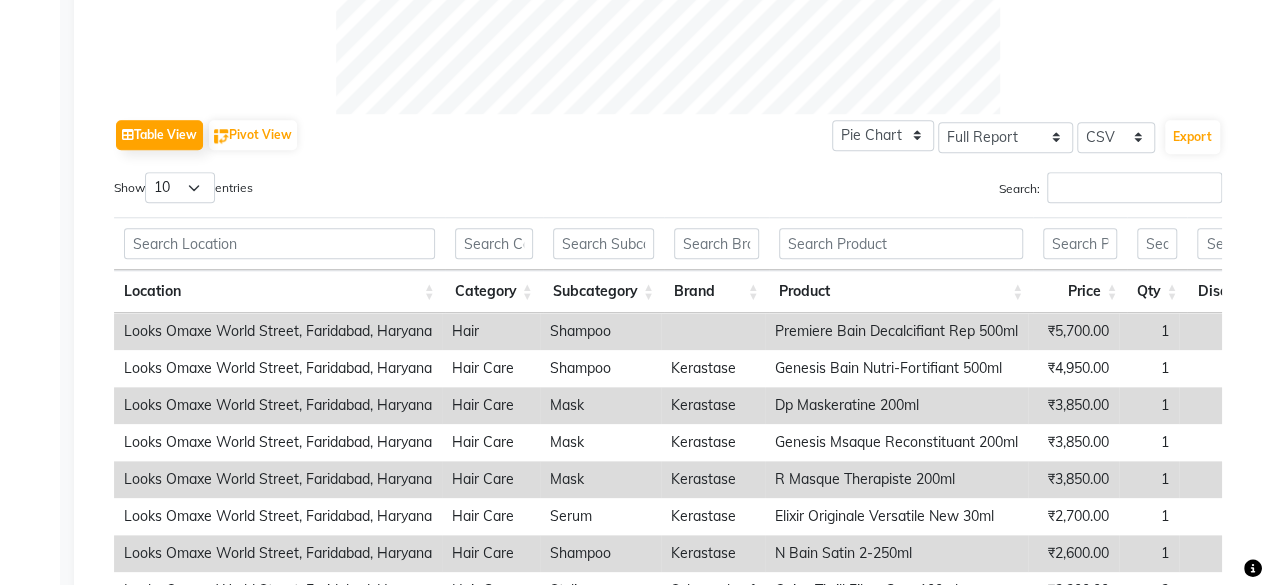 scroll, scrollTop: 874, scrollLeft: 0, axis: vertical 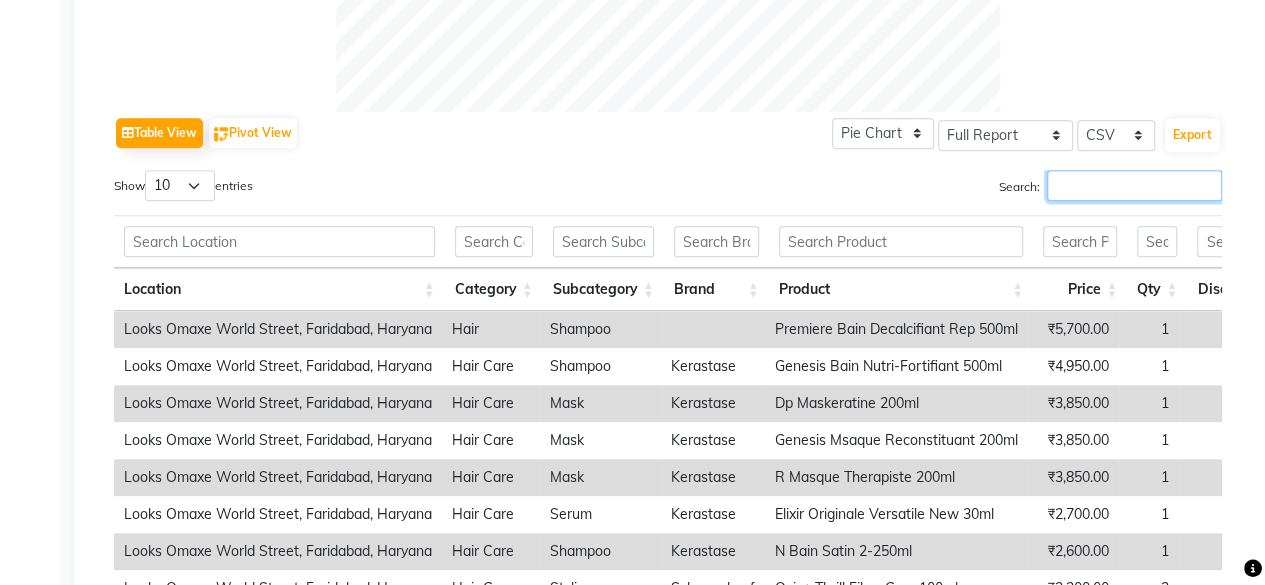 click on "Search:" at bounding box center (1134, 185) 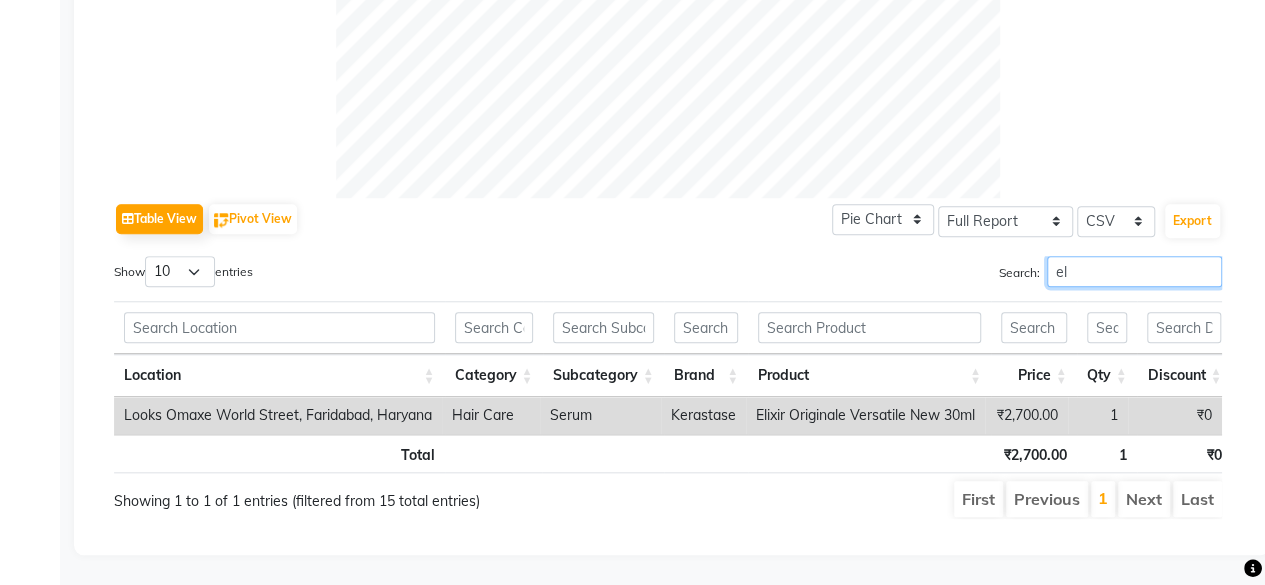 scroll, scrollTop: 815, scrollLeft: 0, axis: vertical 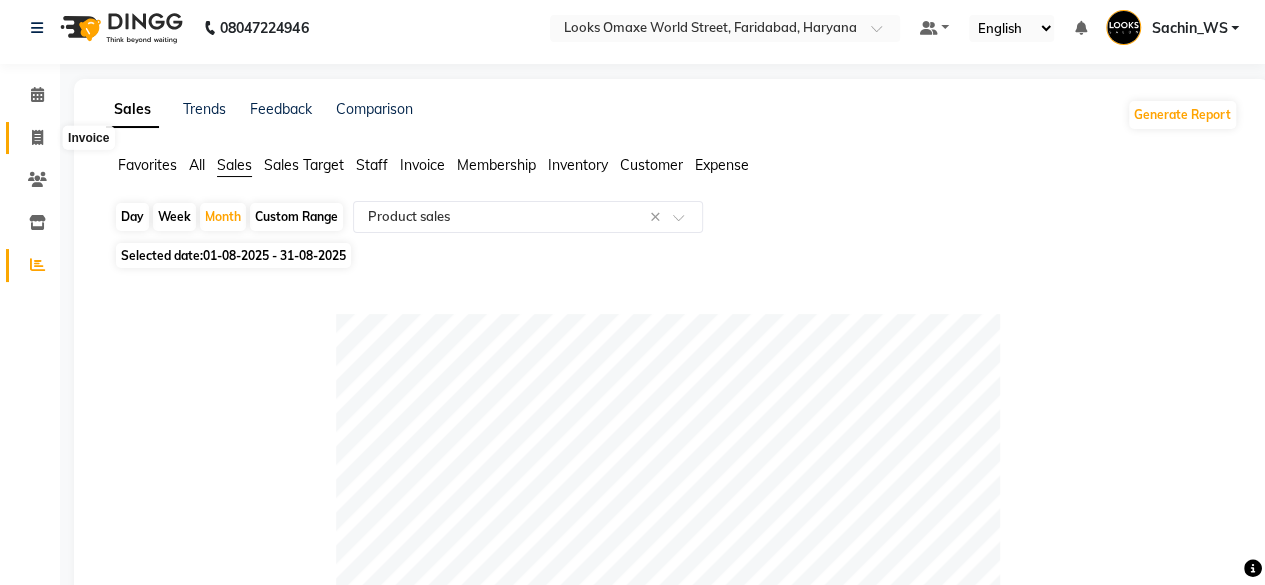 type on "elix" 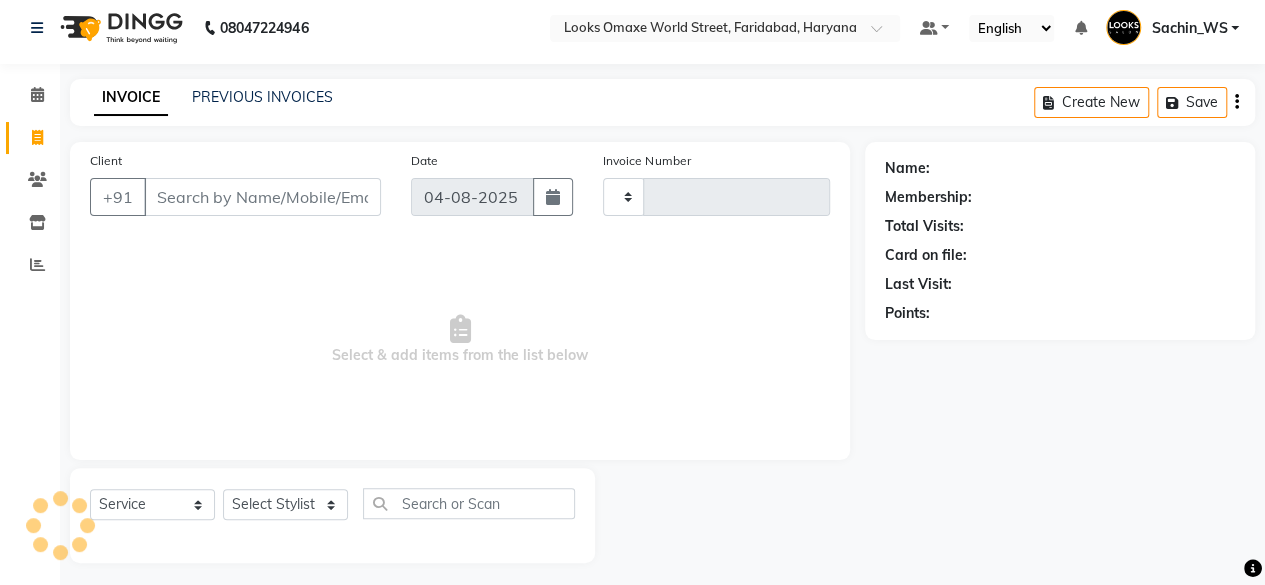 type on "4232" 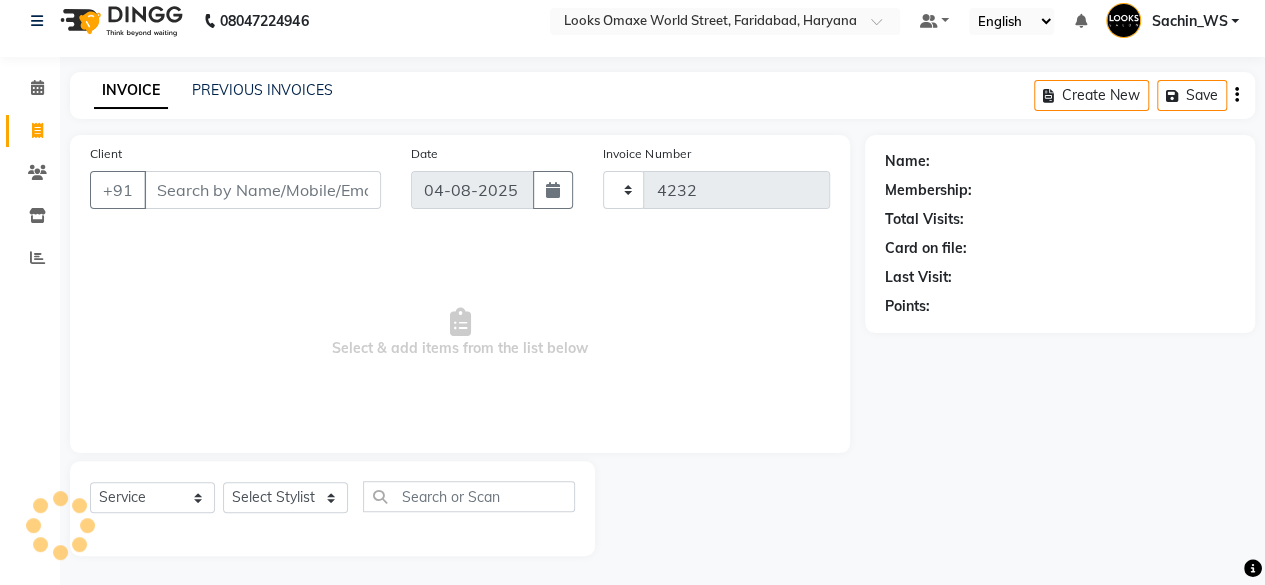 select on "4718" 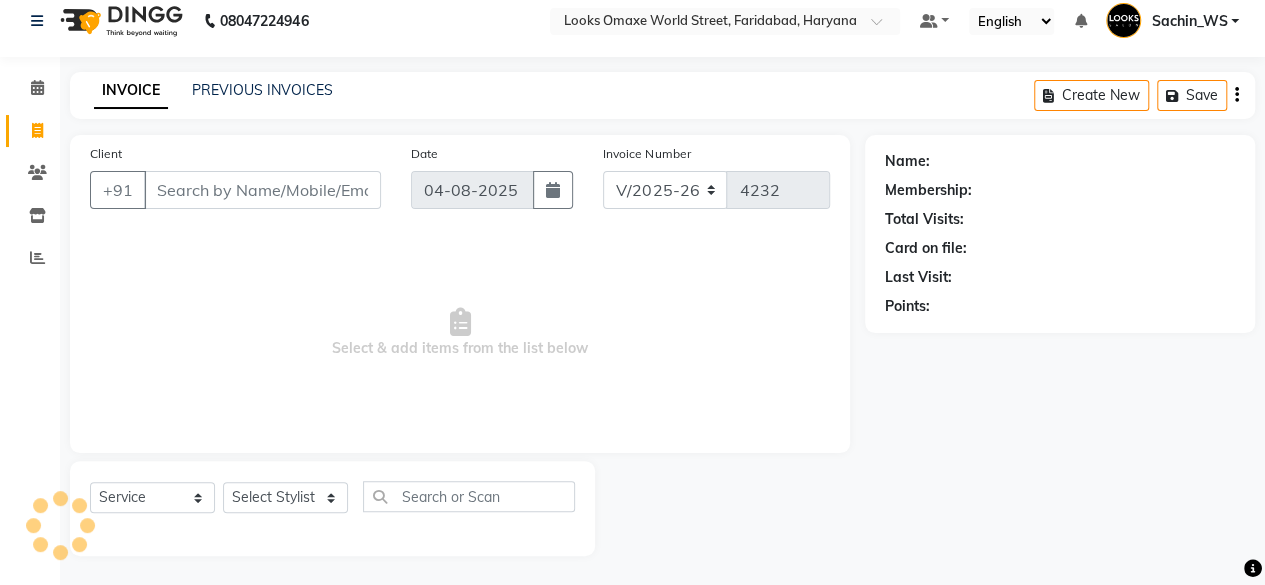 click 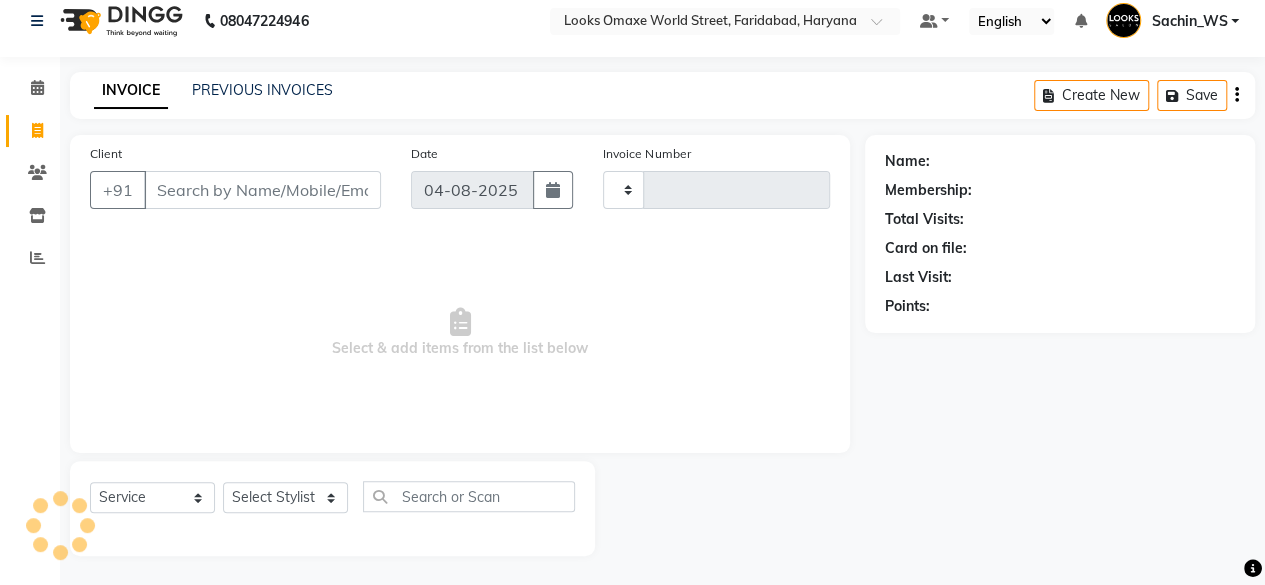 type on "4232" 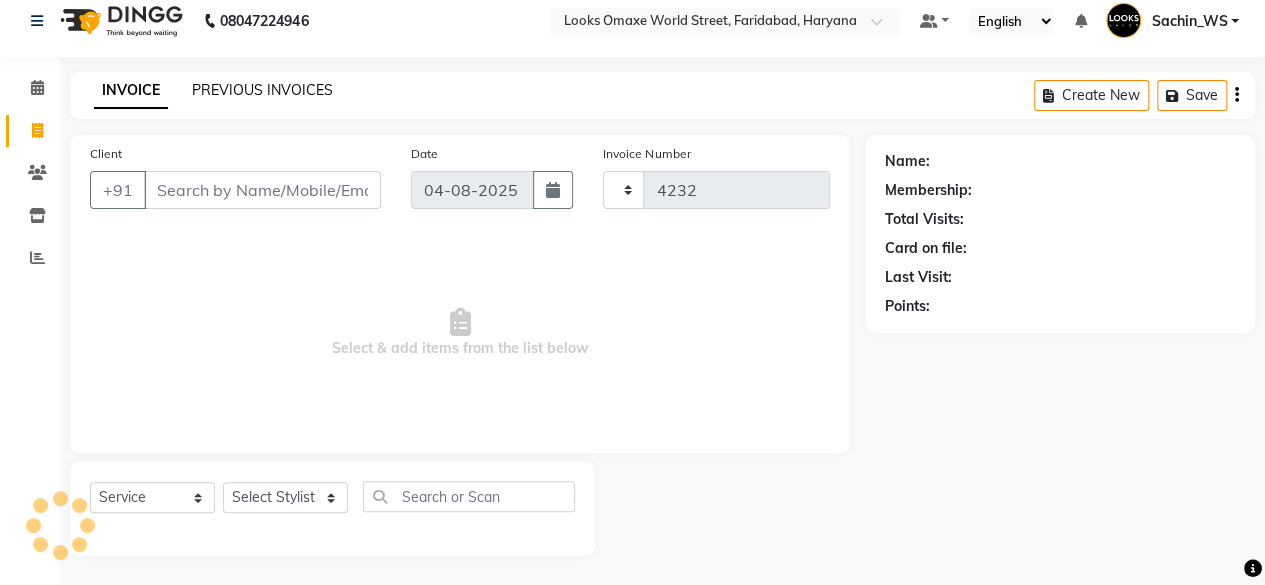 select on "4718" 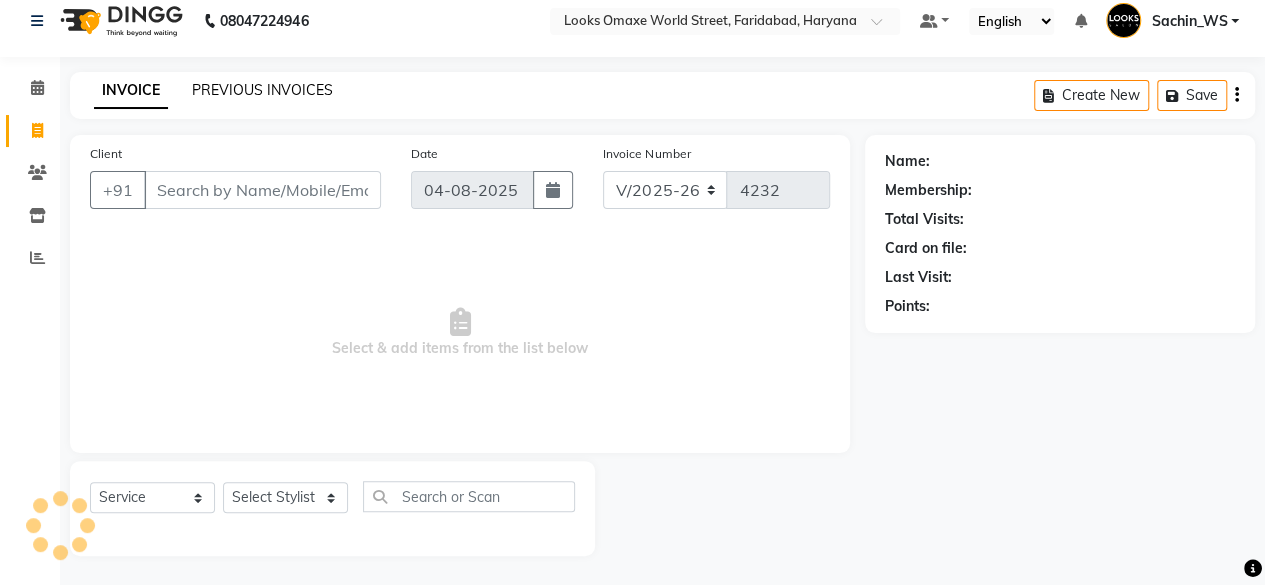 click on "PREVIOUS INVOICES" 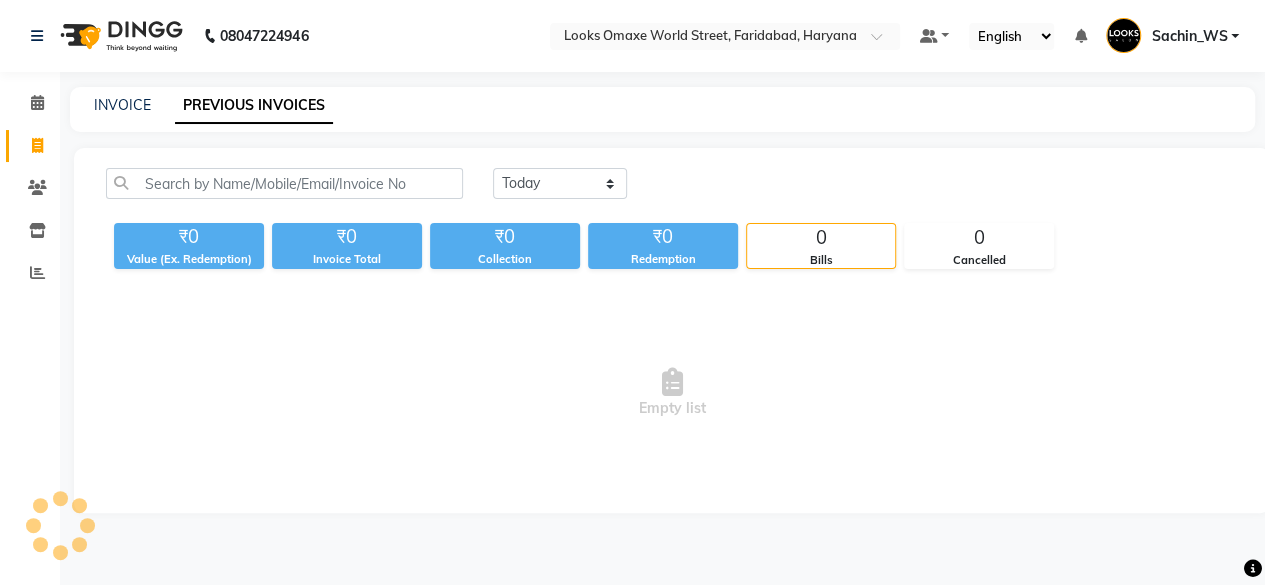 scroll, scrollTop: 0, scrollLeft: 0, axis: both 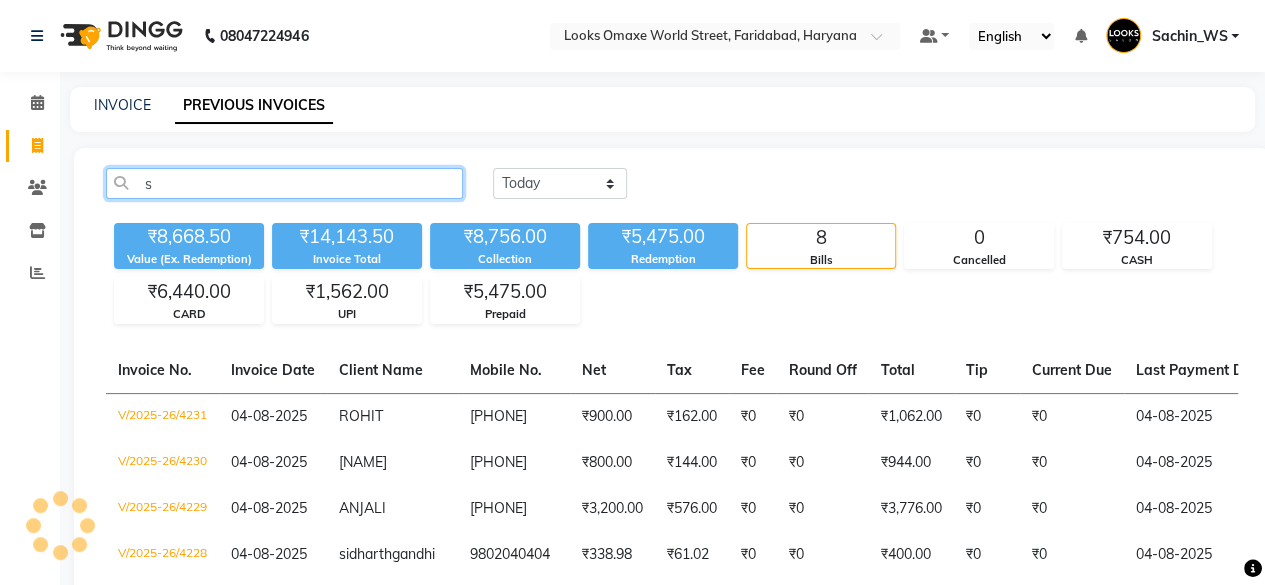 click on "s" 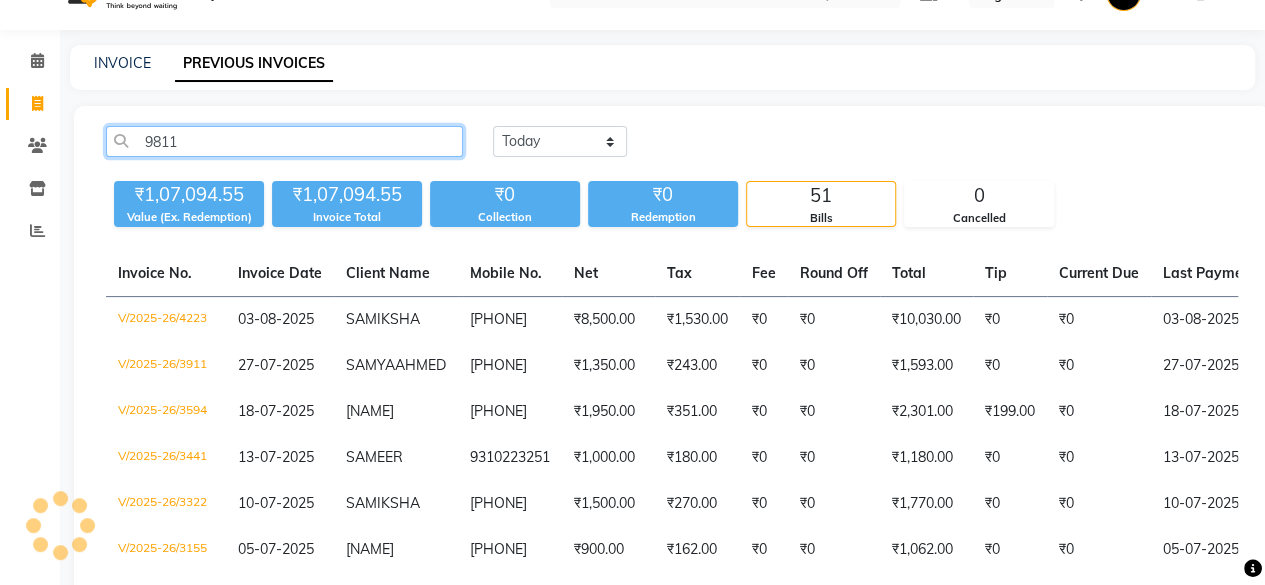 scroll, scrollTop: 0, scrollLeft: 0, axis: both 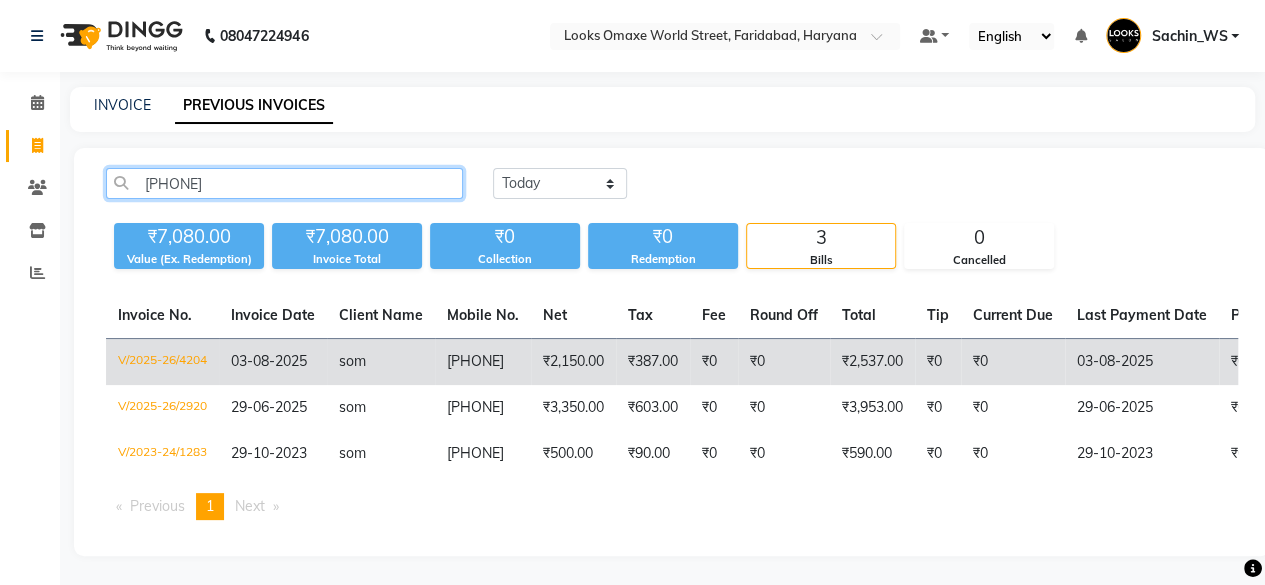 type on "[PHONE]" 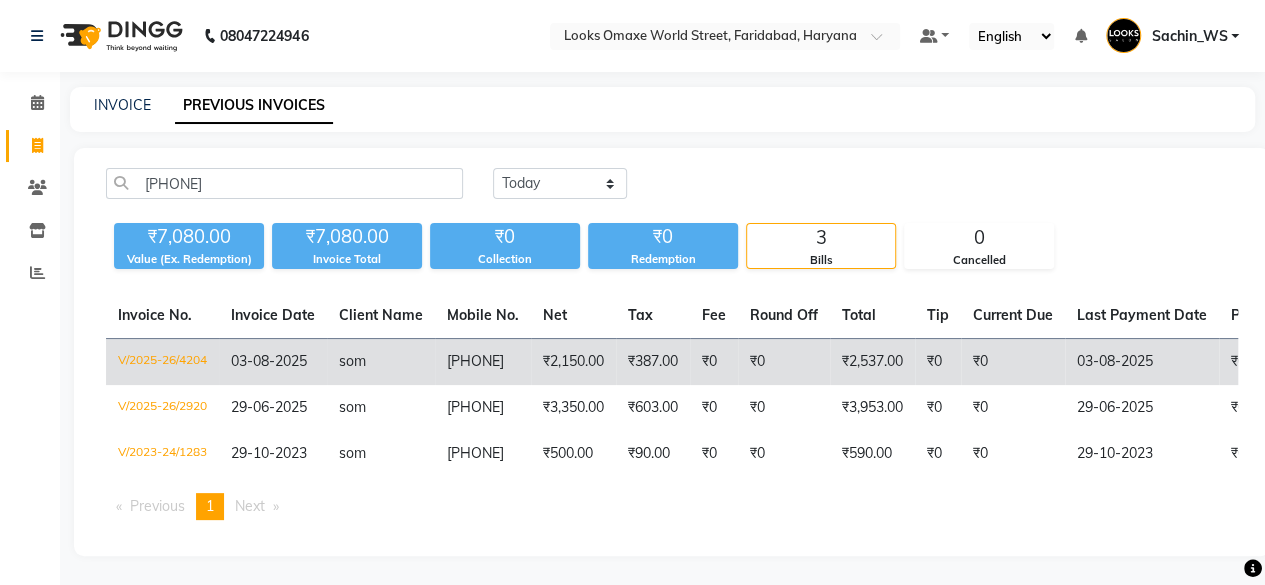 click on "som" 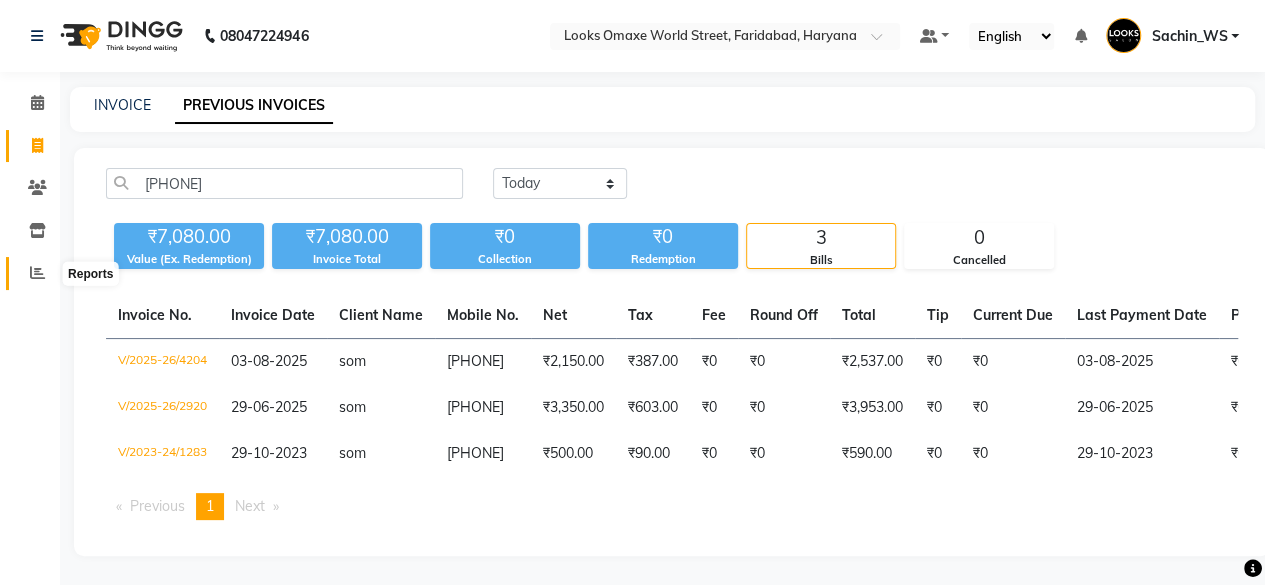 click 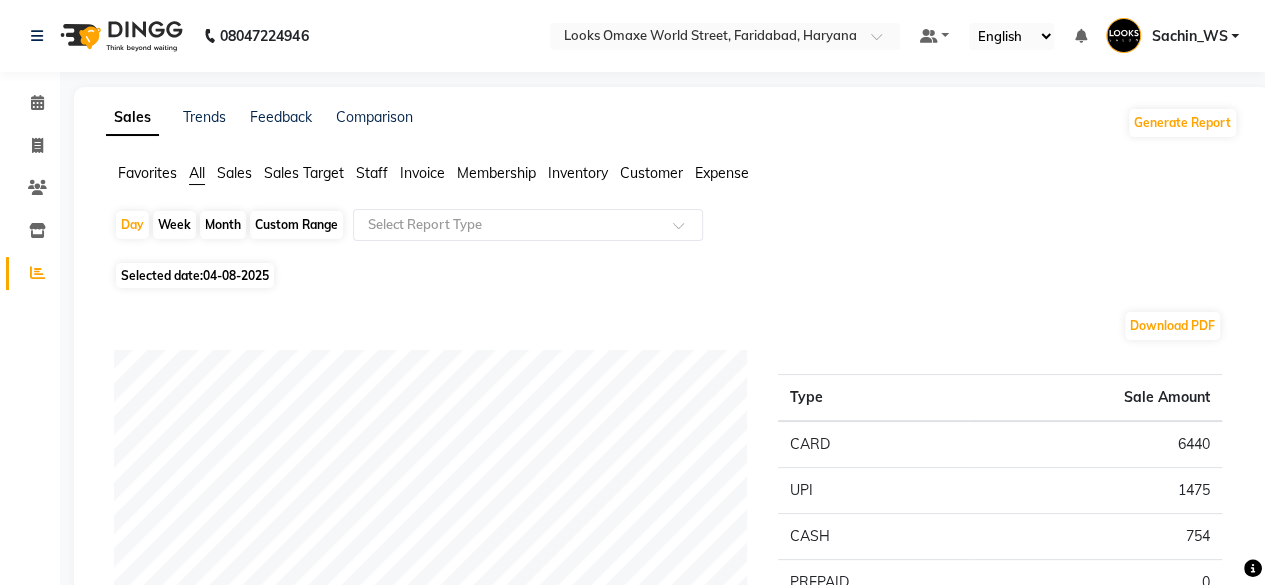 click on "Custom Range" 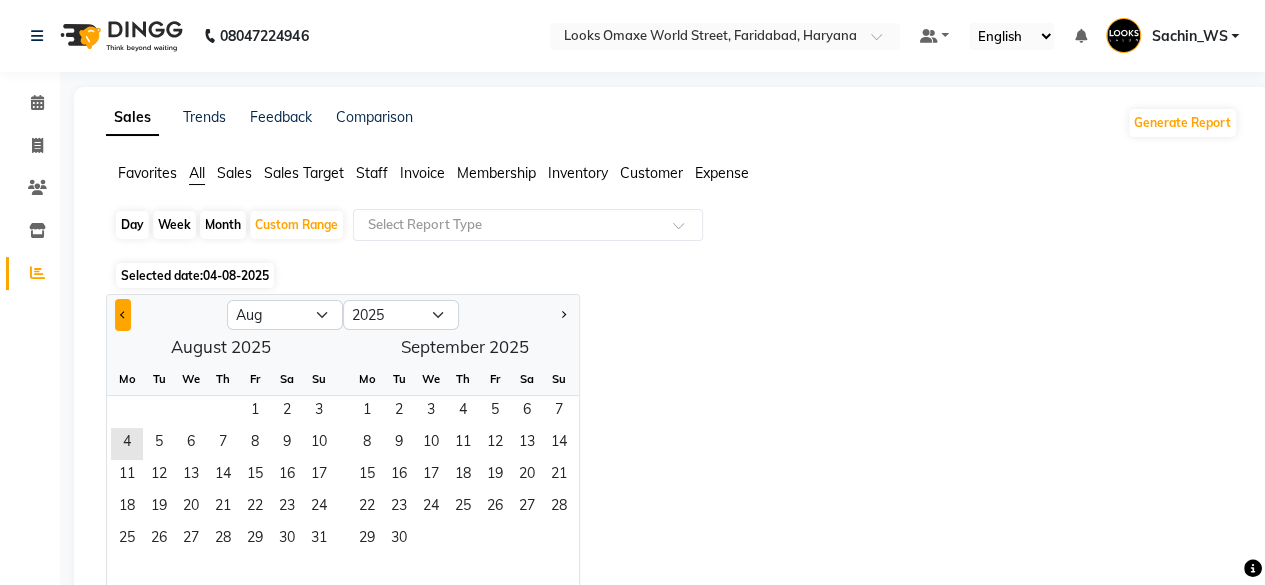 click 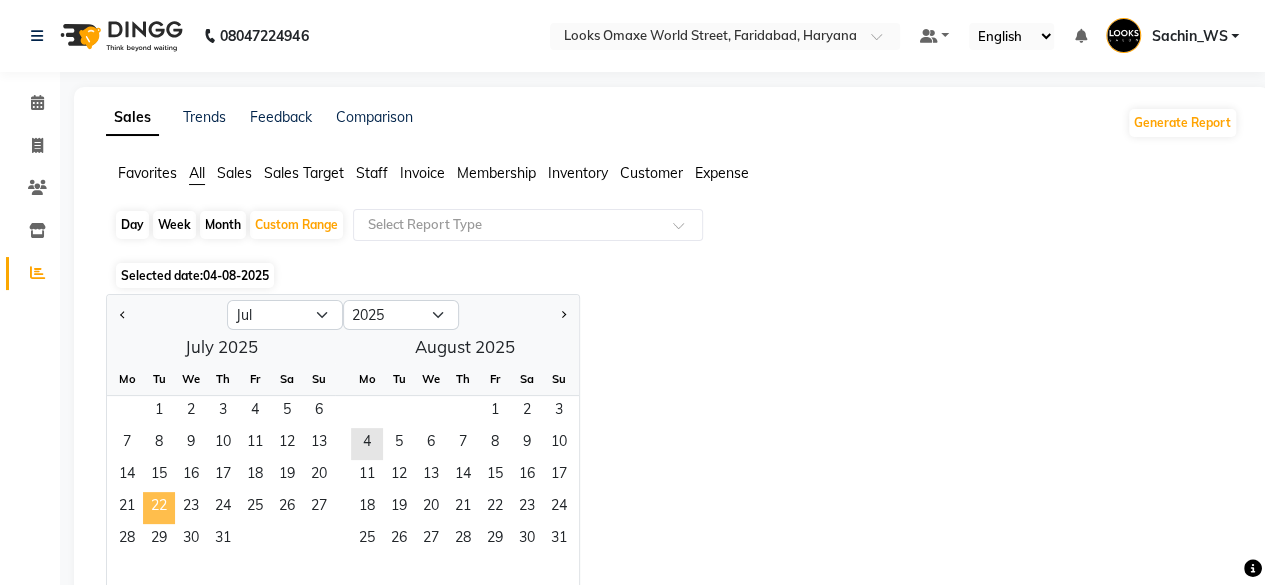 click on "22" 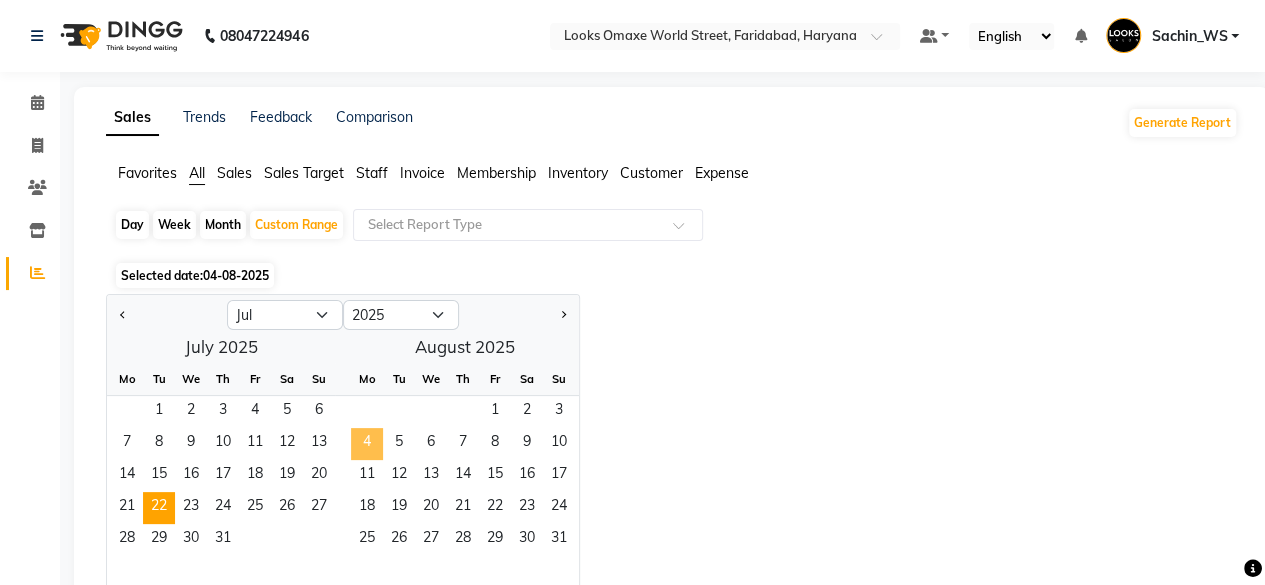 click on "4" 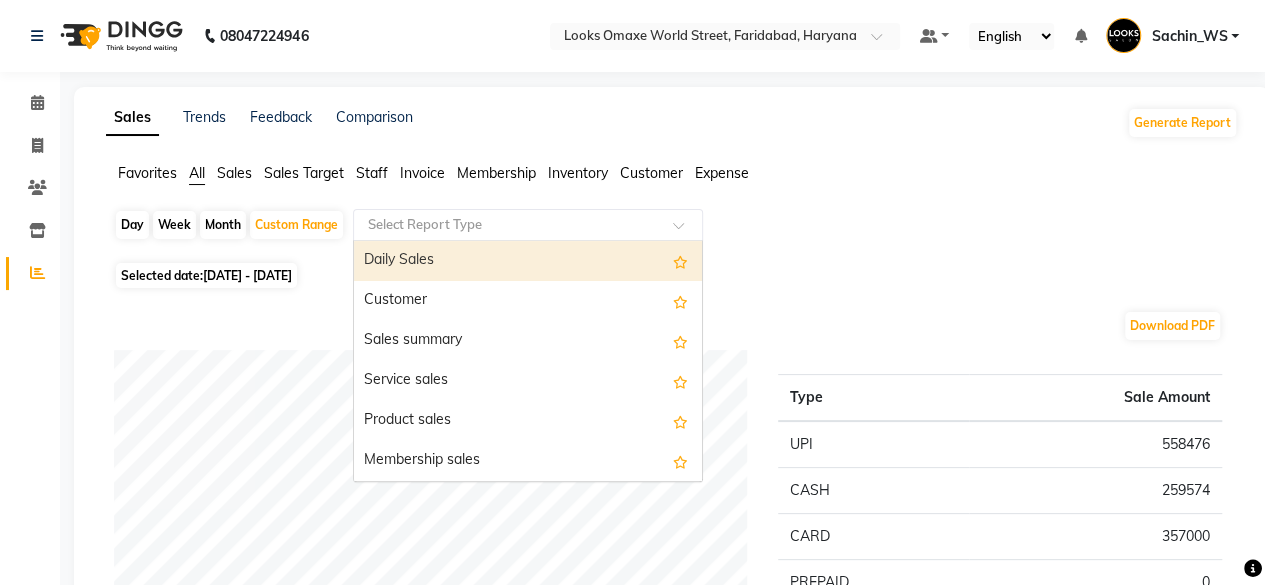 click 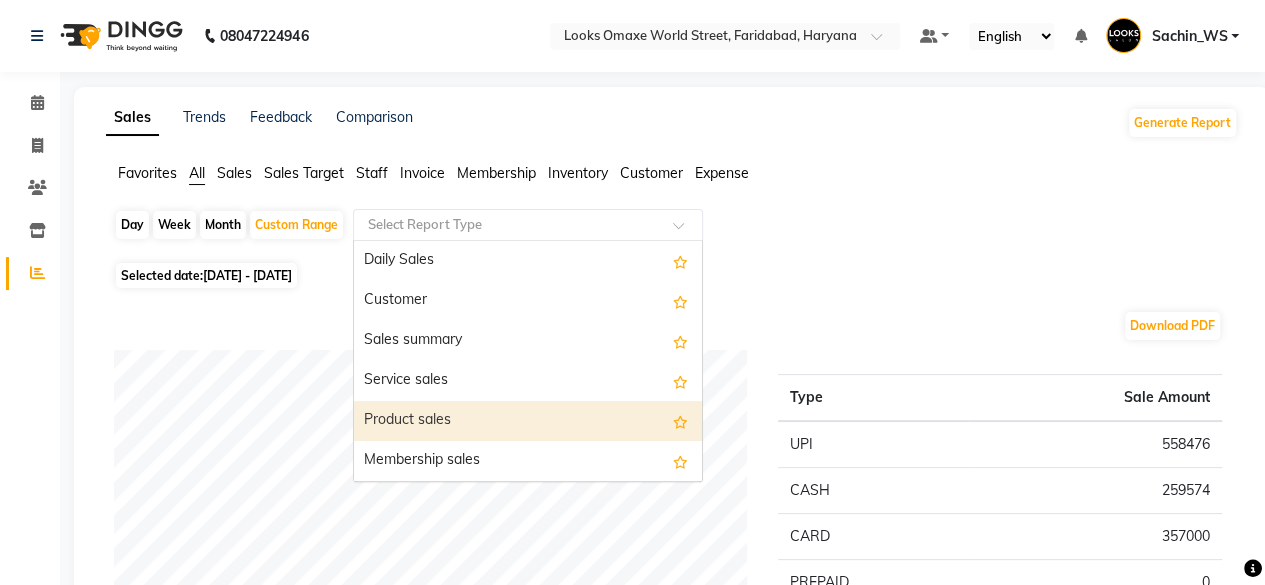 click on "Product sales" at bounding box center (528, 421) 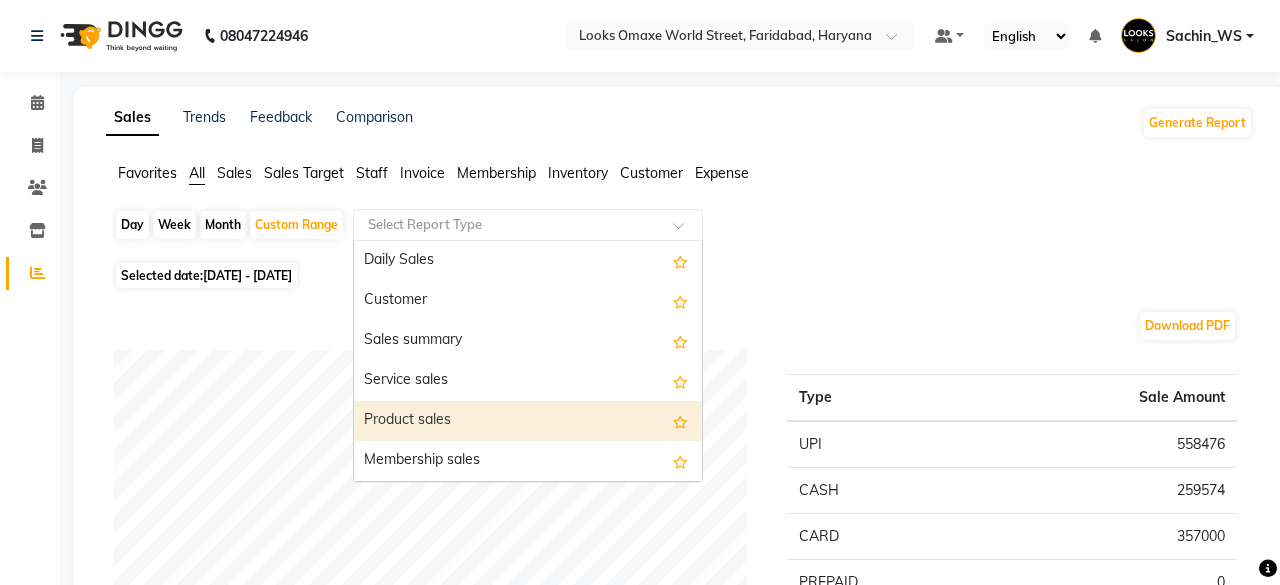 select on "full_report" 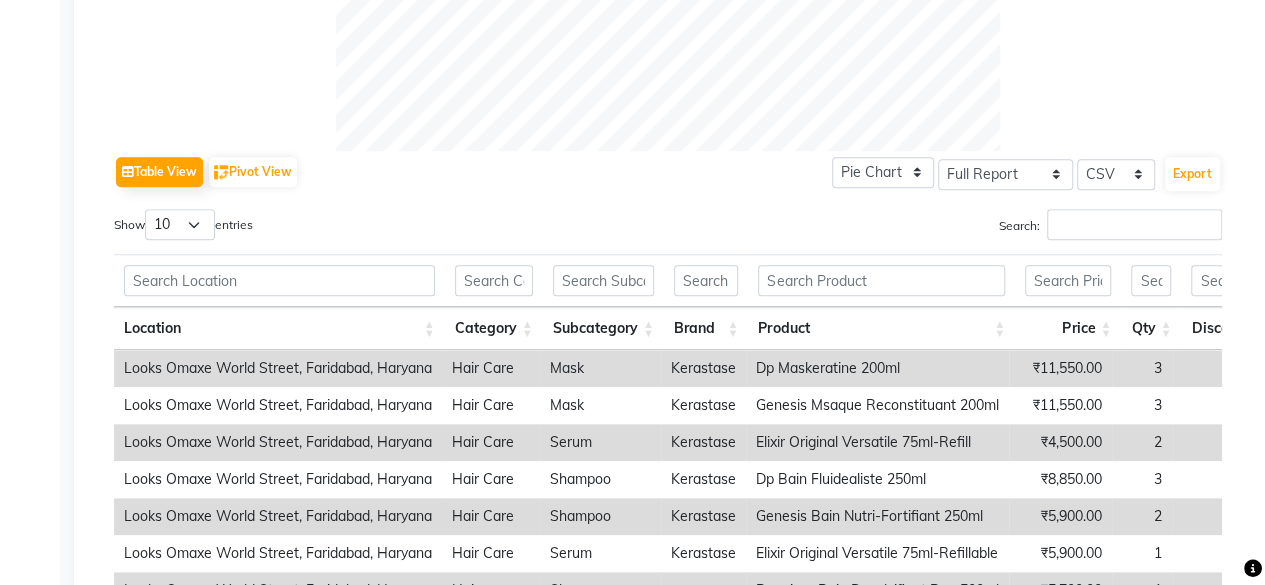 scroll, scrollTop: 848, scrollLeft: 0, axis: vertical 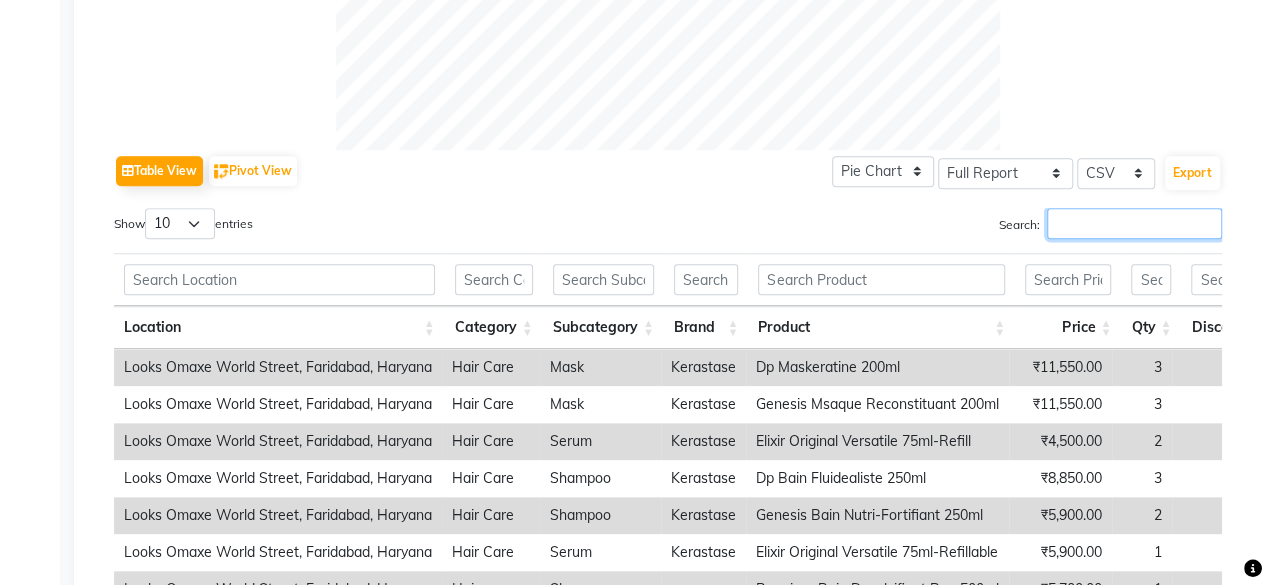 click on "Search:" at bounding box center (1134, 223) 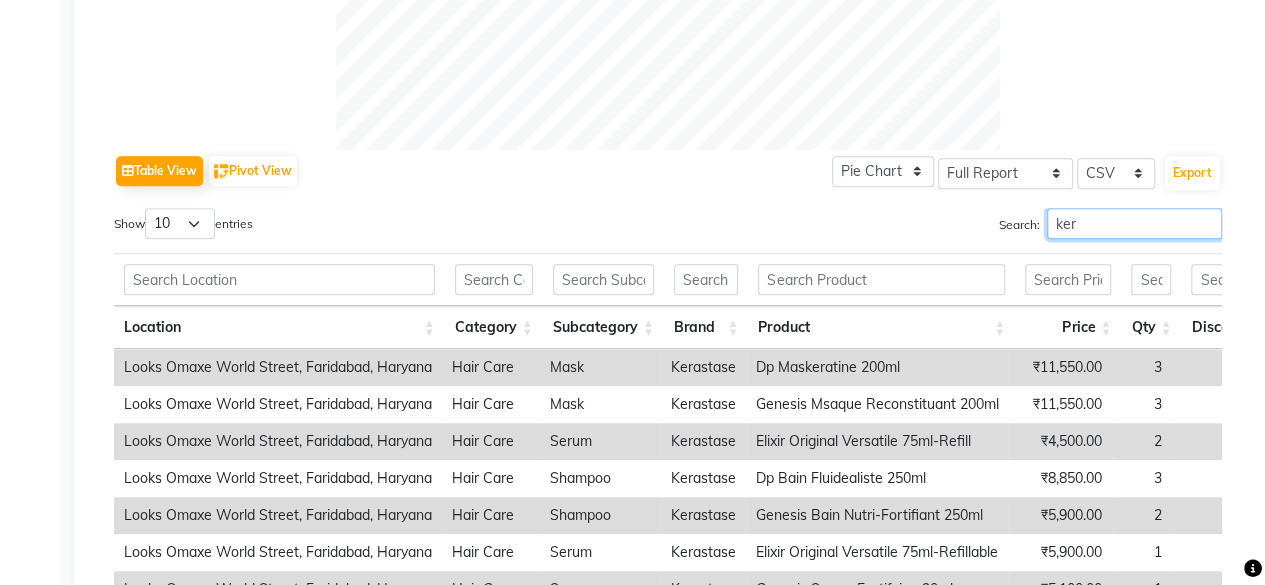 scroll, scrollTop: 1160, scrollLeft: 0, axis: vertical 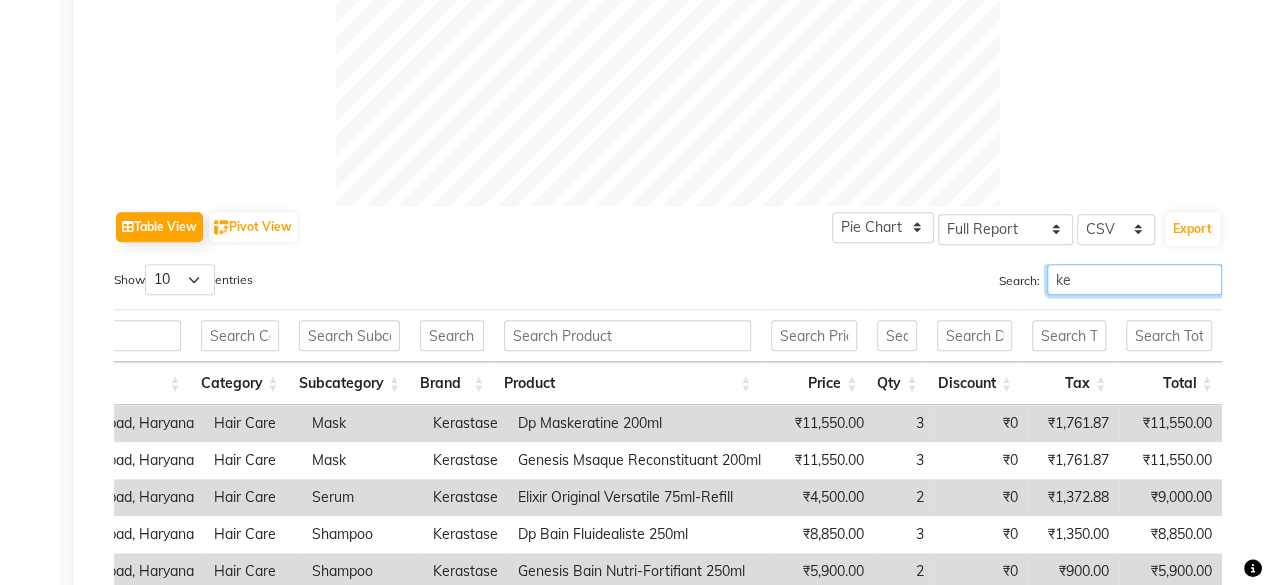 type on "k" 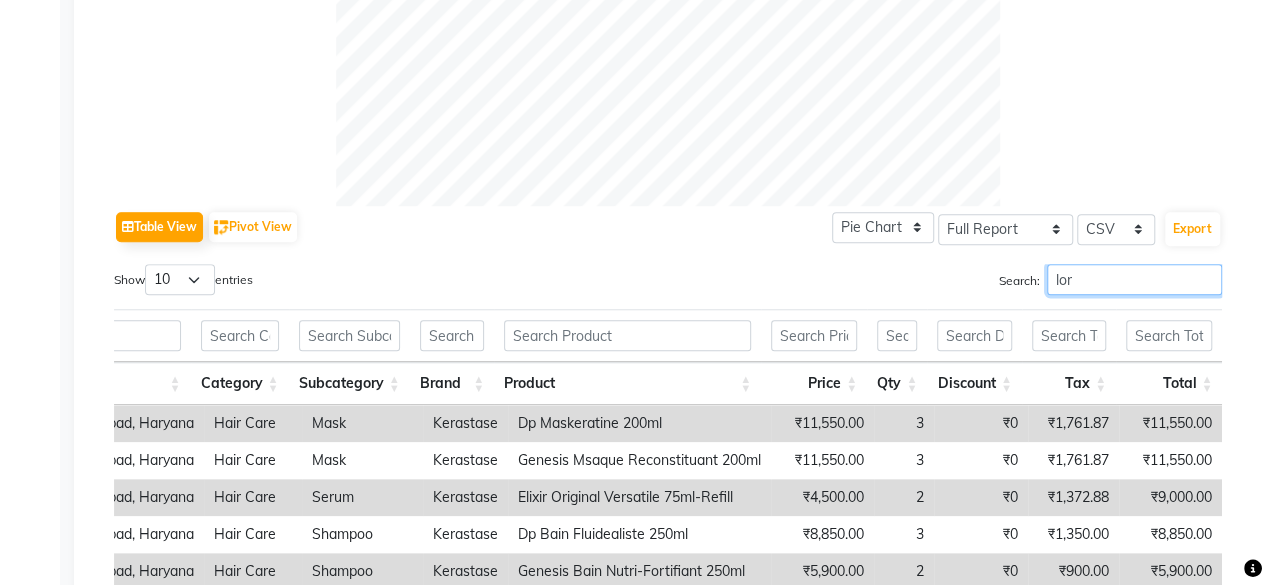 scroll, scrollTop: 0, scrollLeft: 254, axis: horizontal 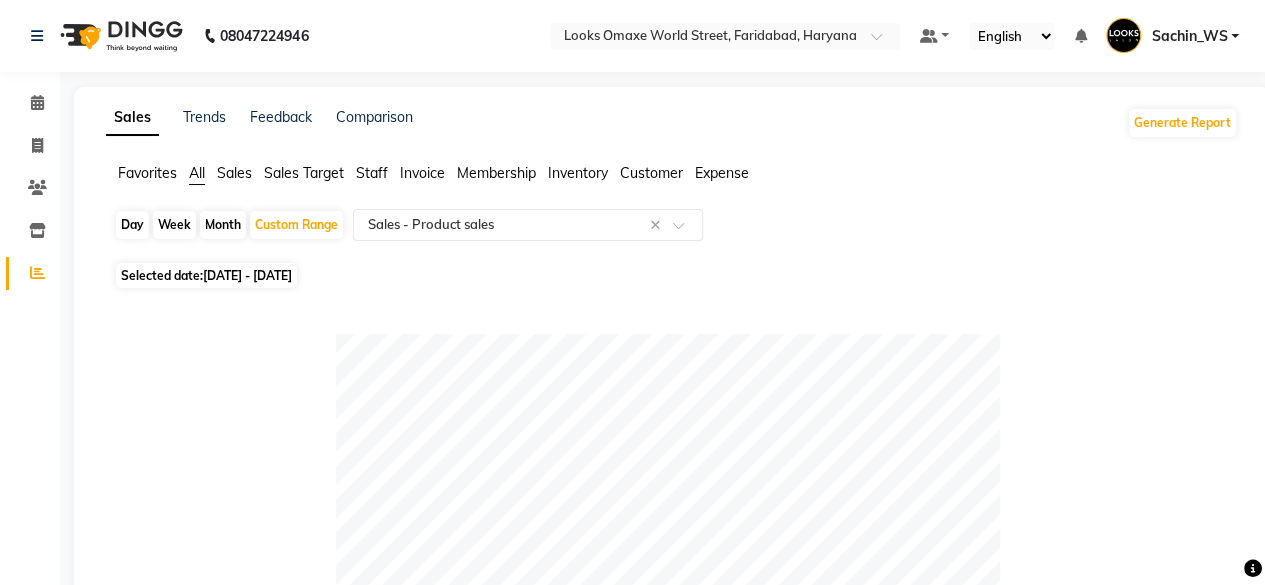 type on "lore" 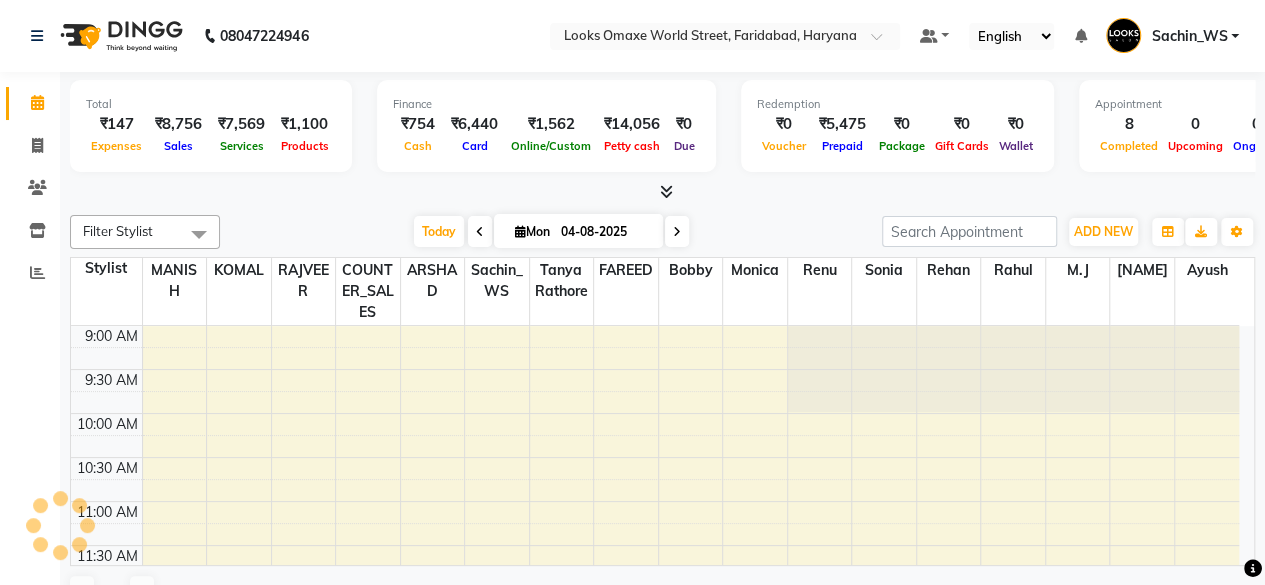 scroll, scrollTop: 0, scrollLeft: 0, axis: both 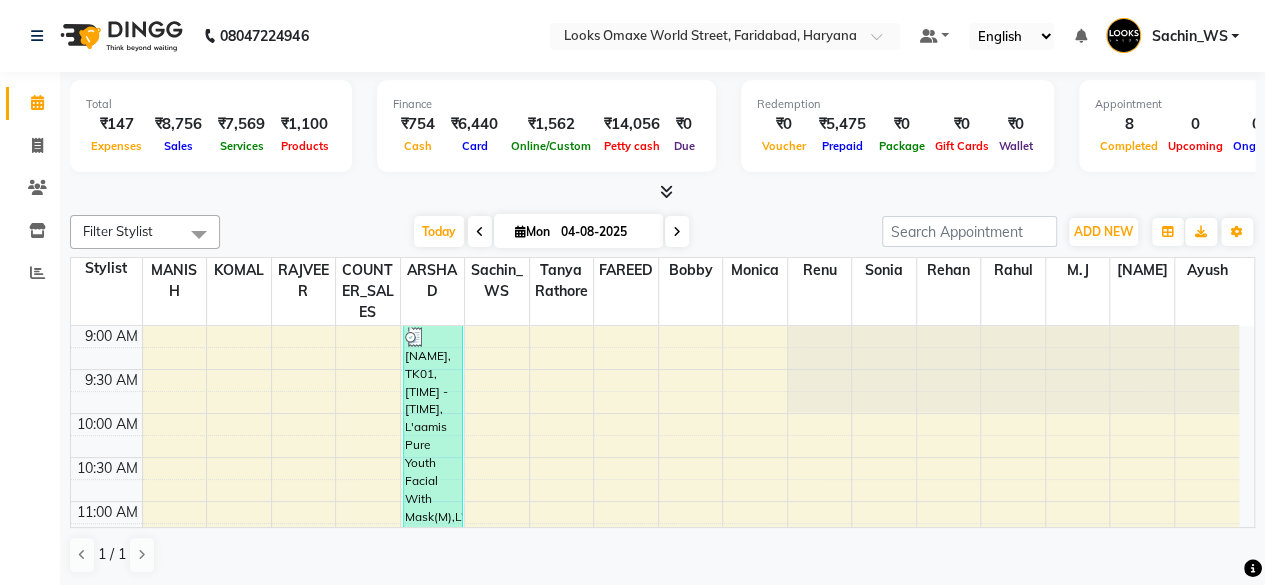 click at bounding box center [662, 192] 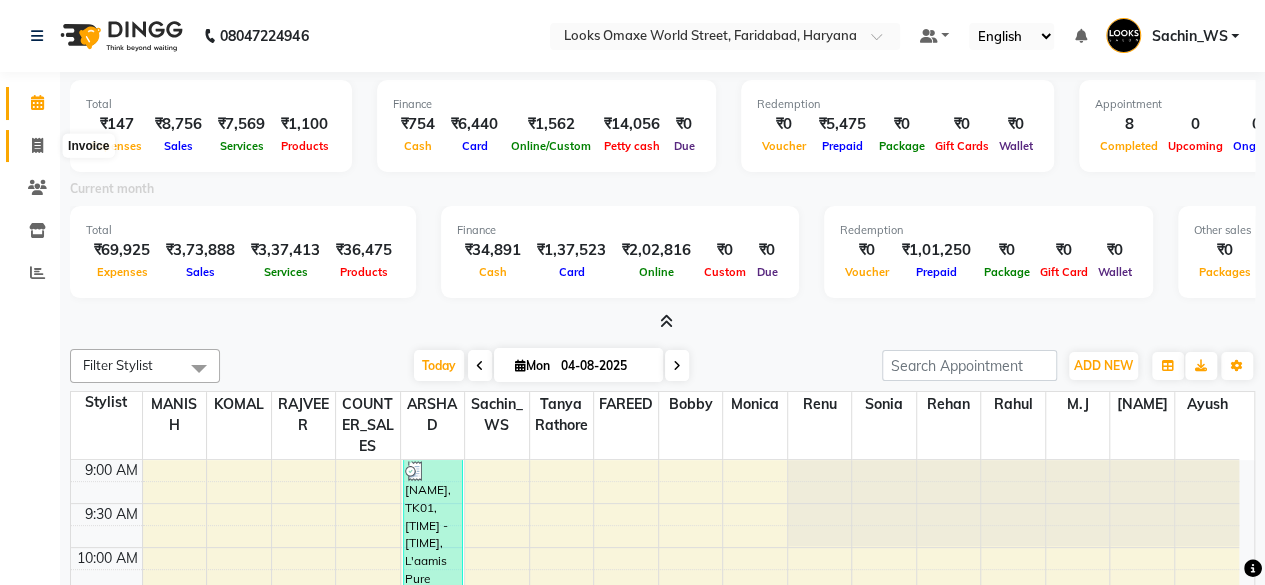 click 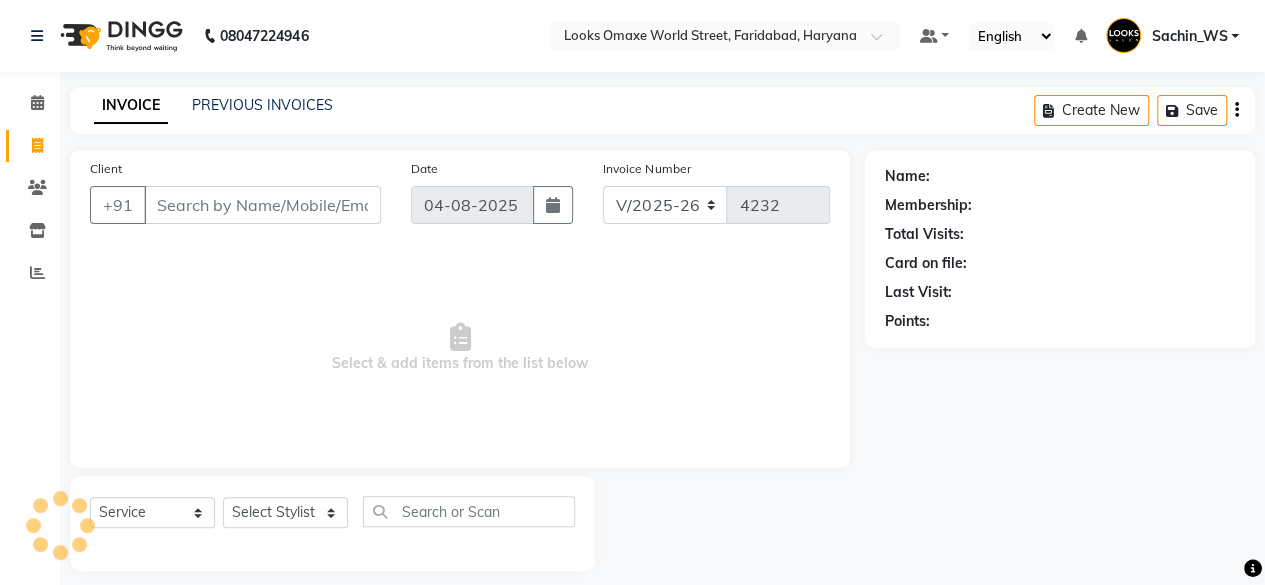 scroll, scrollTop: 5, scrollLeft: 0, axis: vertical 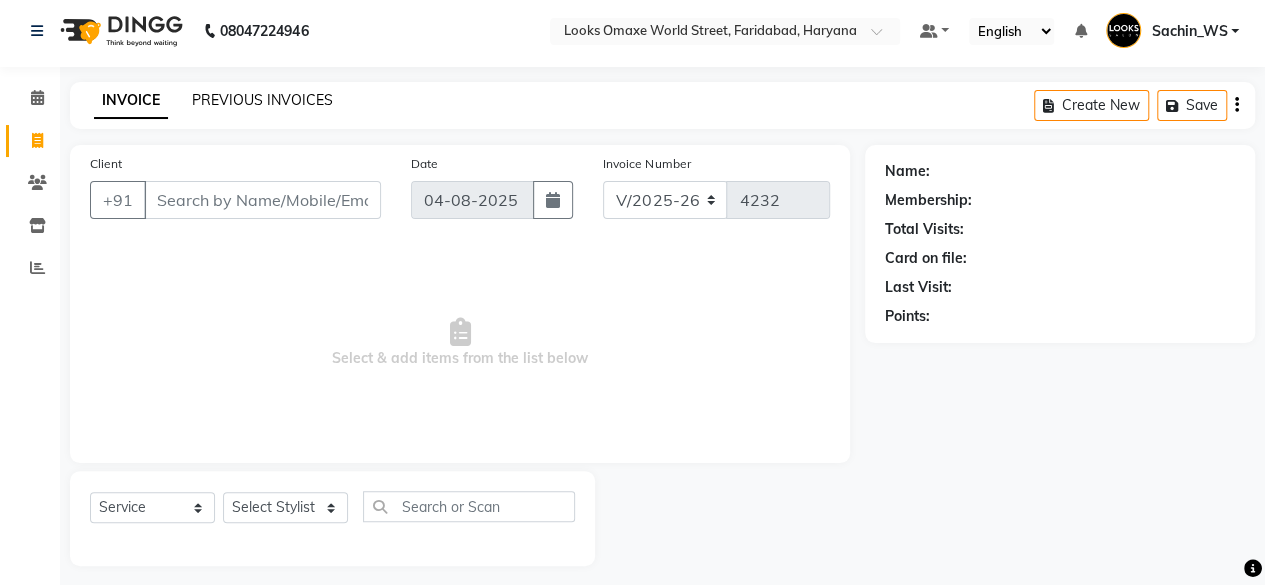 click on "PREVIOUS INVOICES" 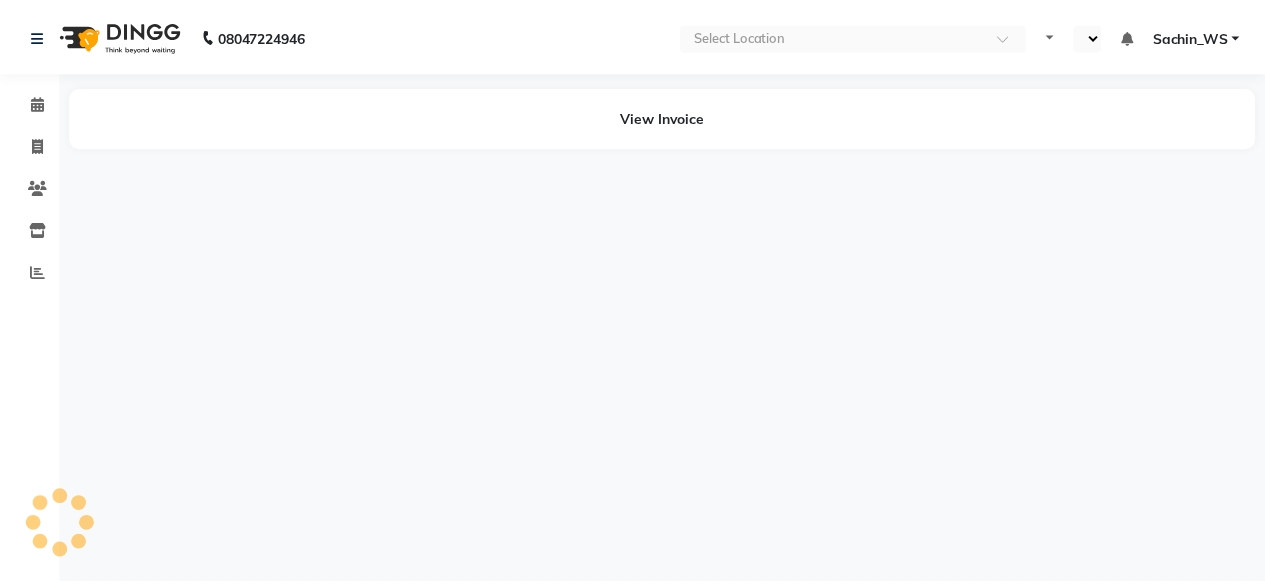 scroll, scrollTop: 0, scrollLeft: 0, axis: both 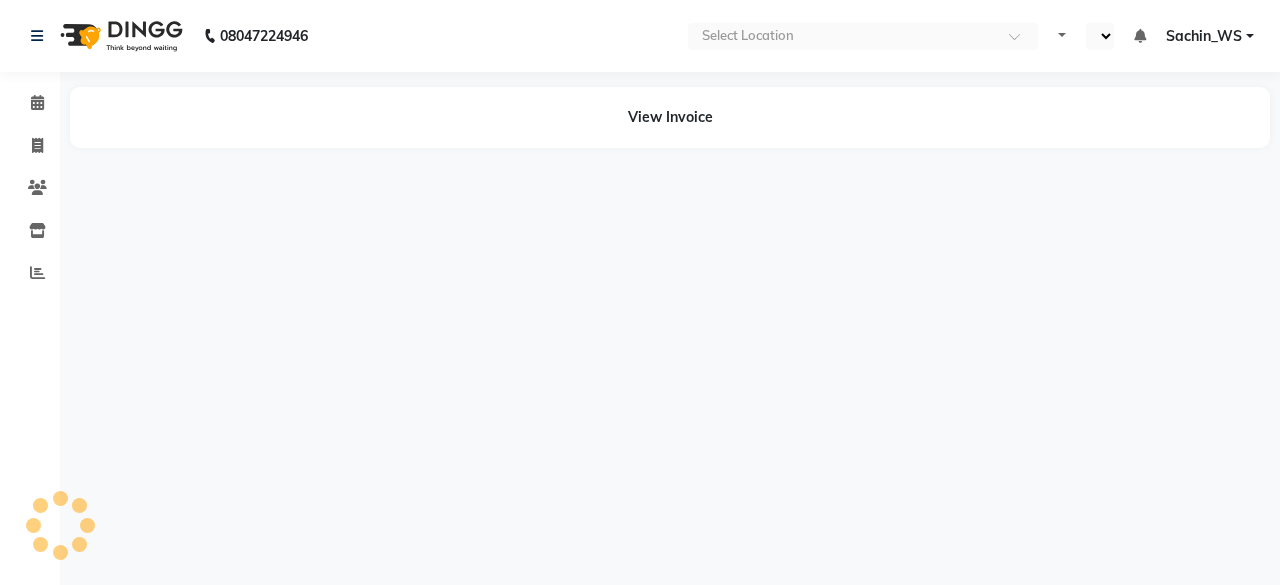 select on "en" 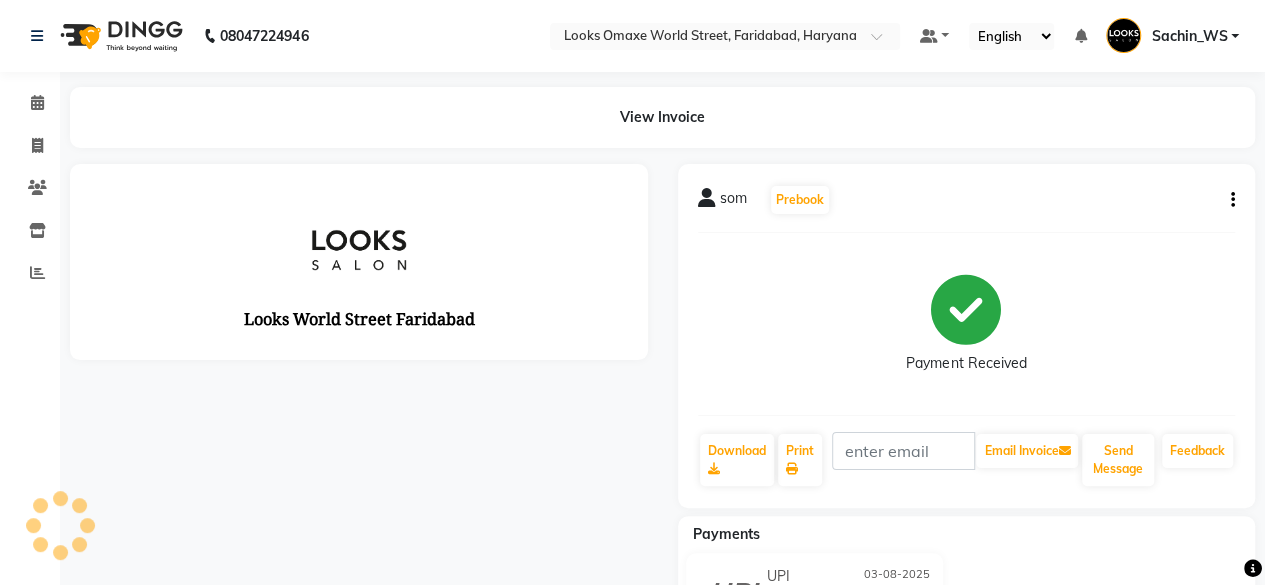 scroll, scrollTop: 0, scrollLeft: 0, axis: both 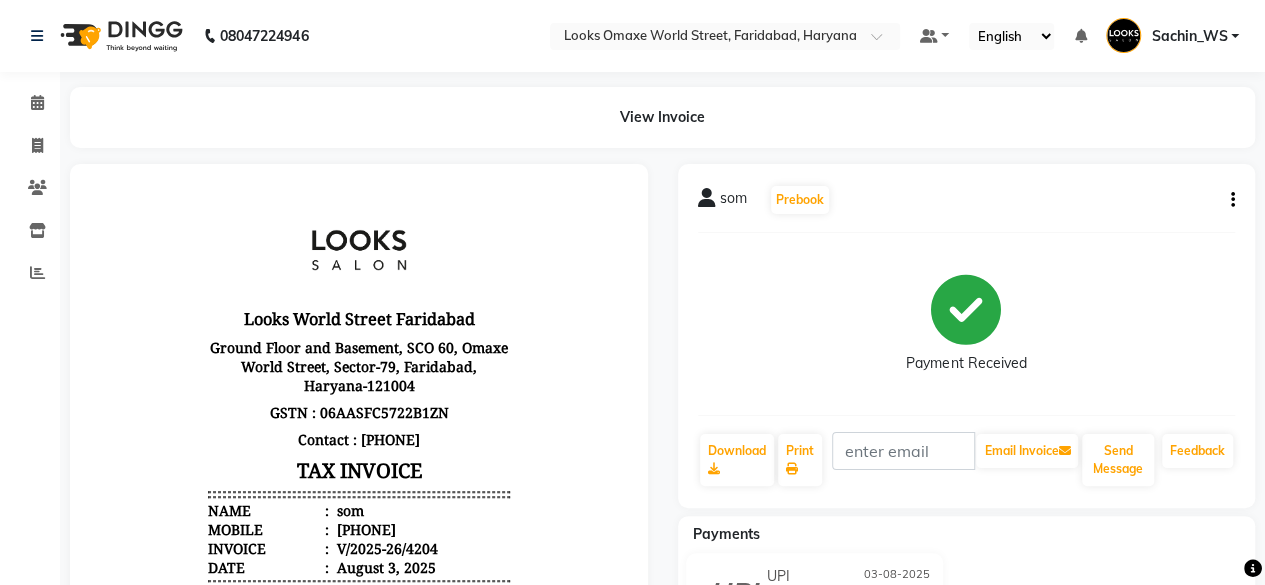 click 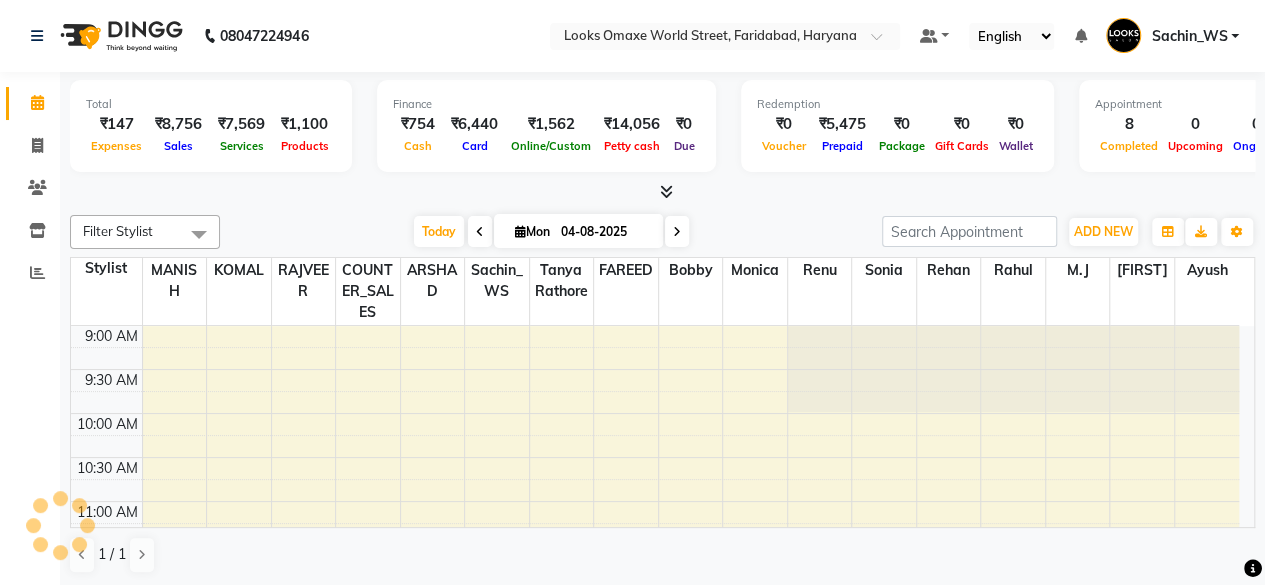 scroll, scrollTop: 0, scrollLeft: 0, axis: both 